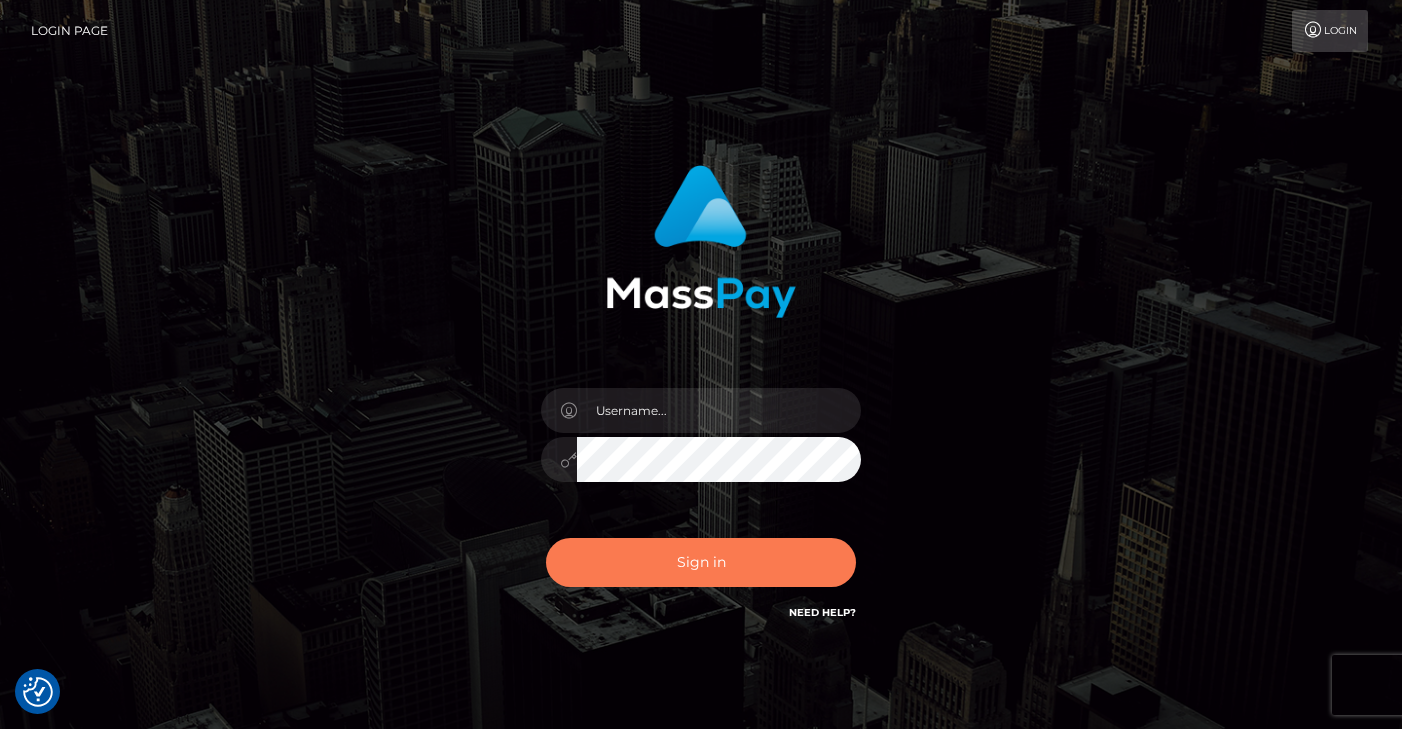 scroll, scrollTop: 0, scrollLeft: 0, axis: both 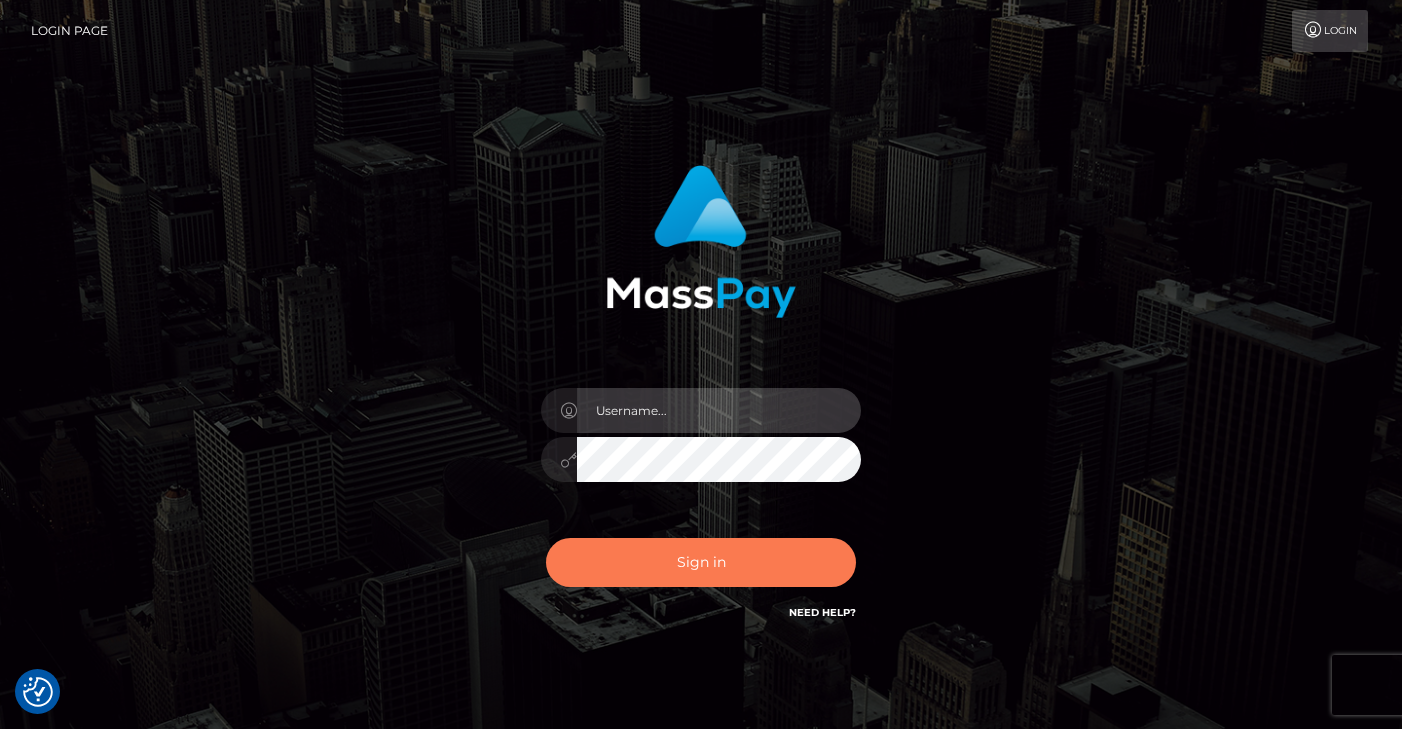 type on "vlad" 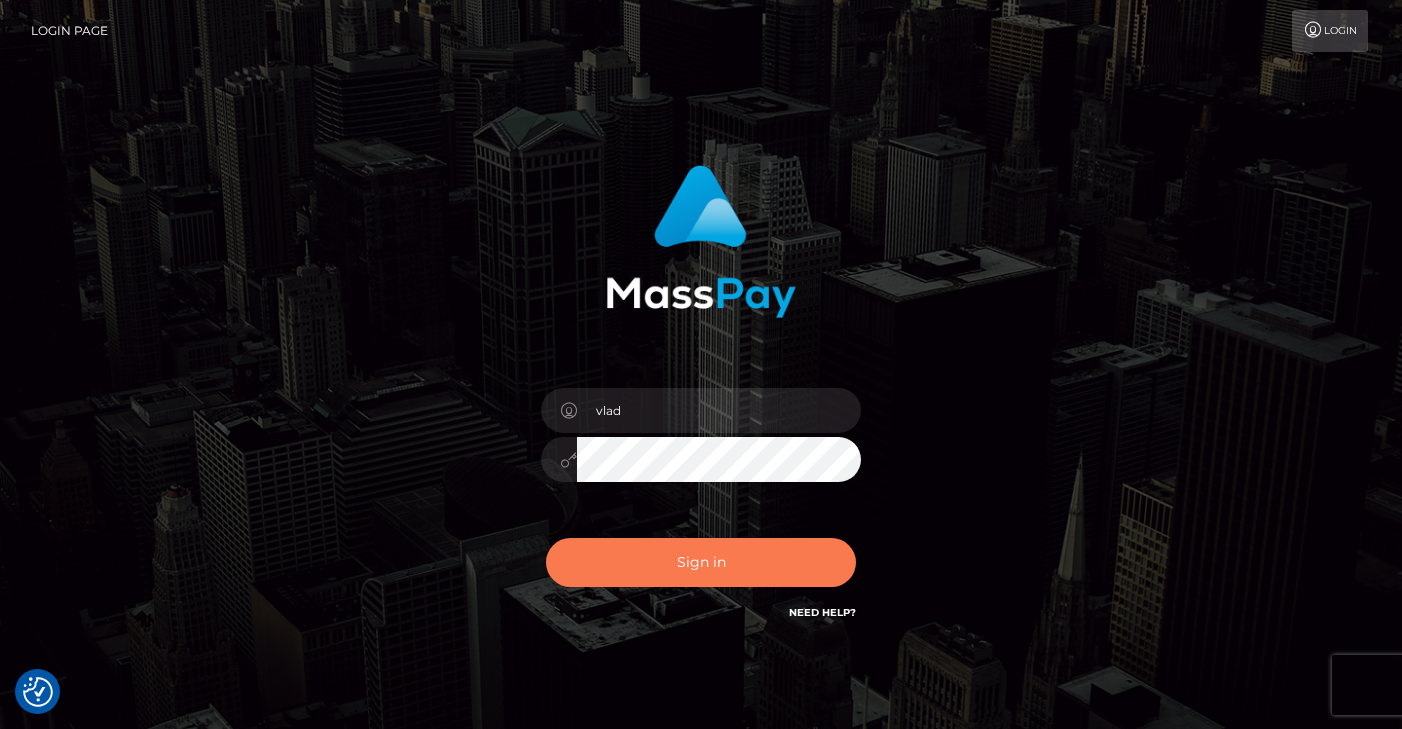 click on "Sign in" at bounding box center (701, 562) 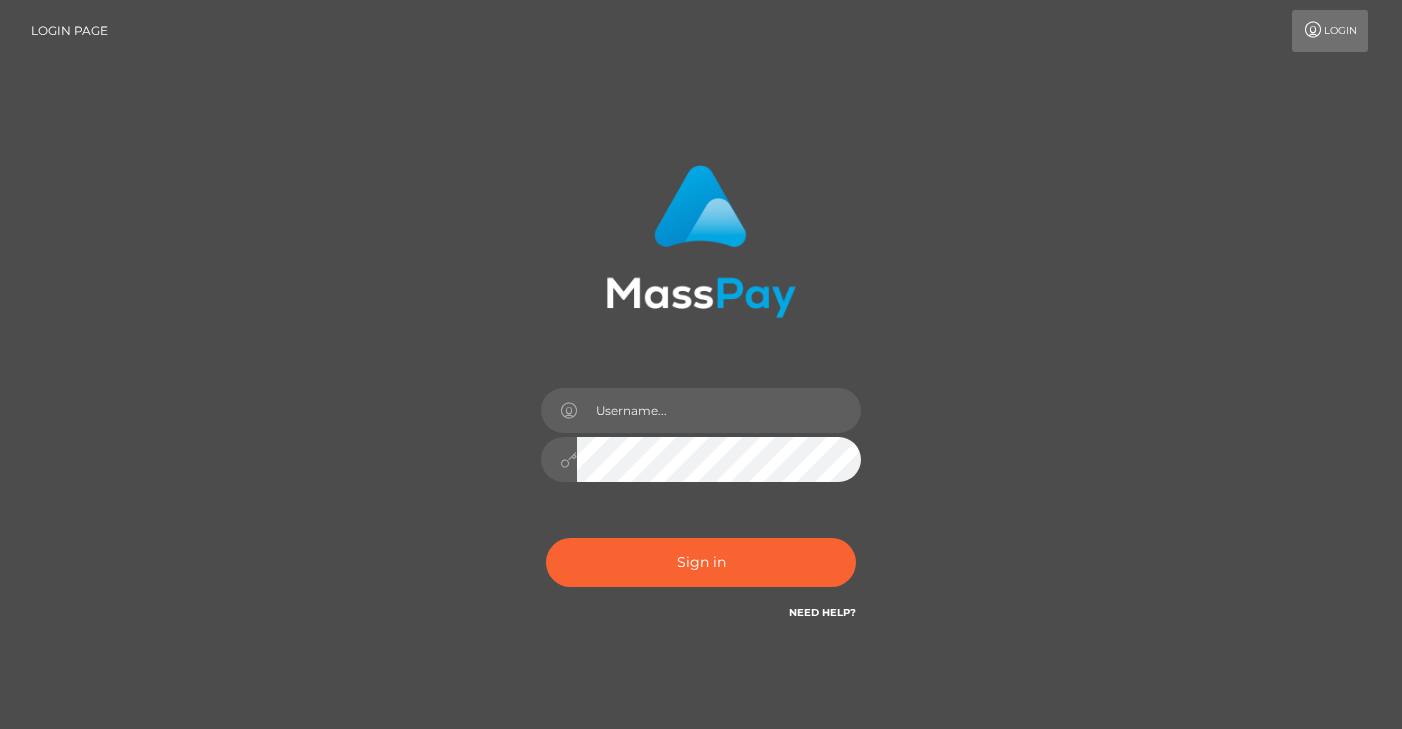 scroll, scrollTop: 0, scrollLeft: 0, axis: both 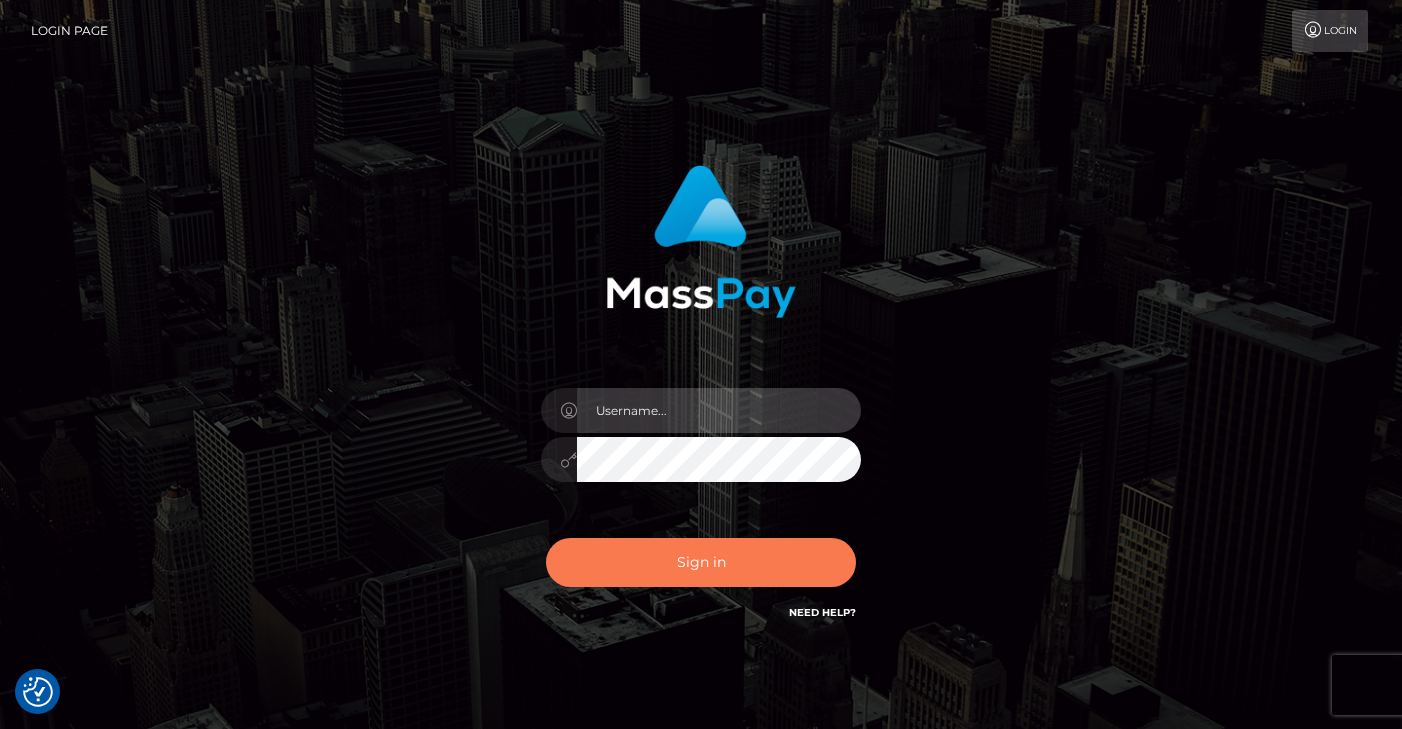 type on "vlad" 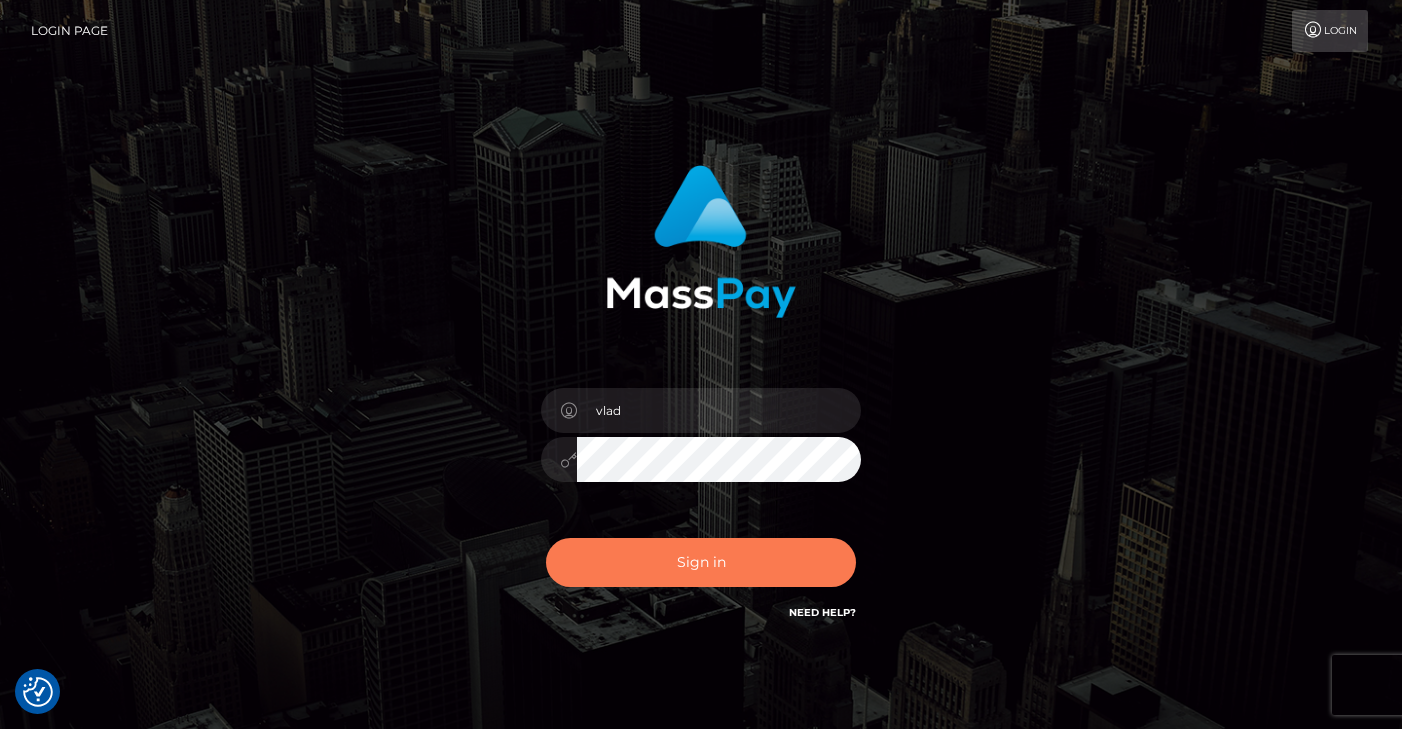 click on "Sign in" at bounding box center (701, 562) 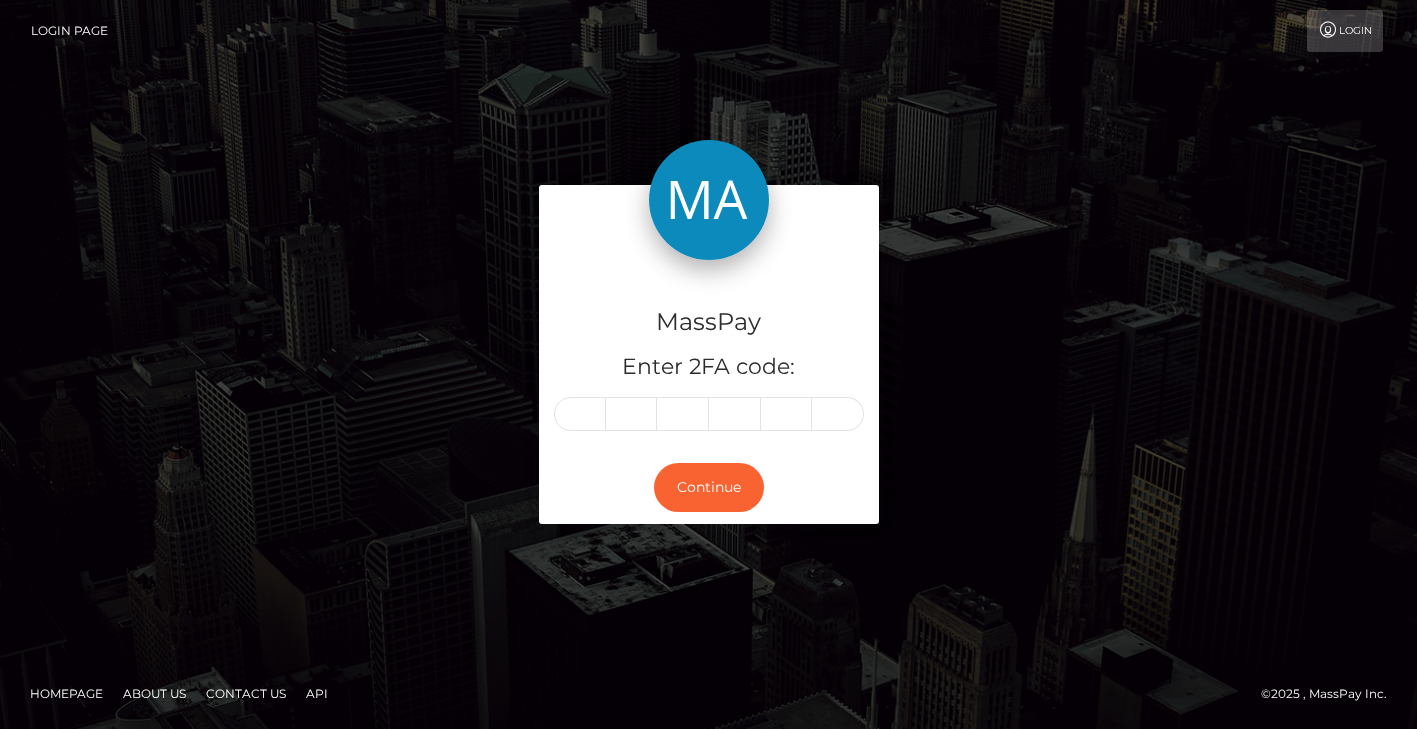scroll, scrollTop: 0, scrollLeft: 0, axis: both 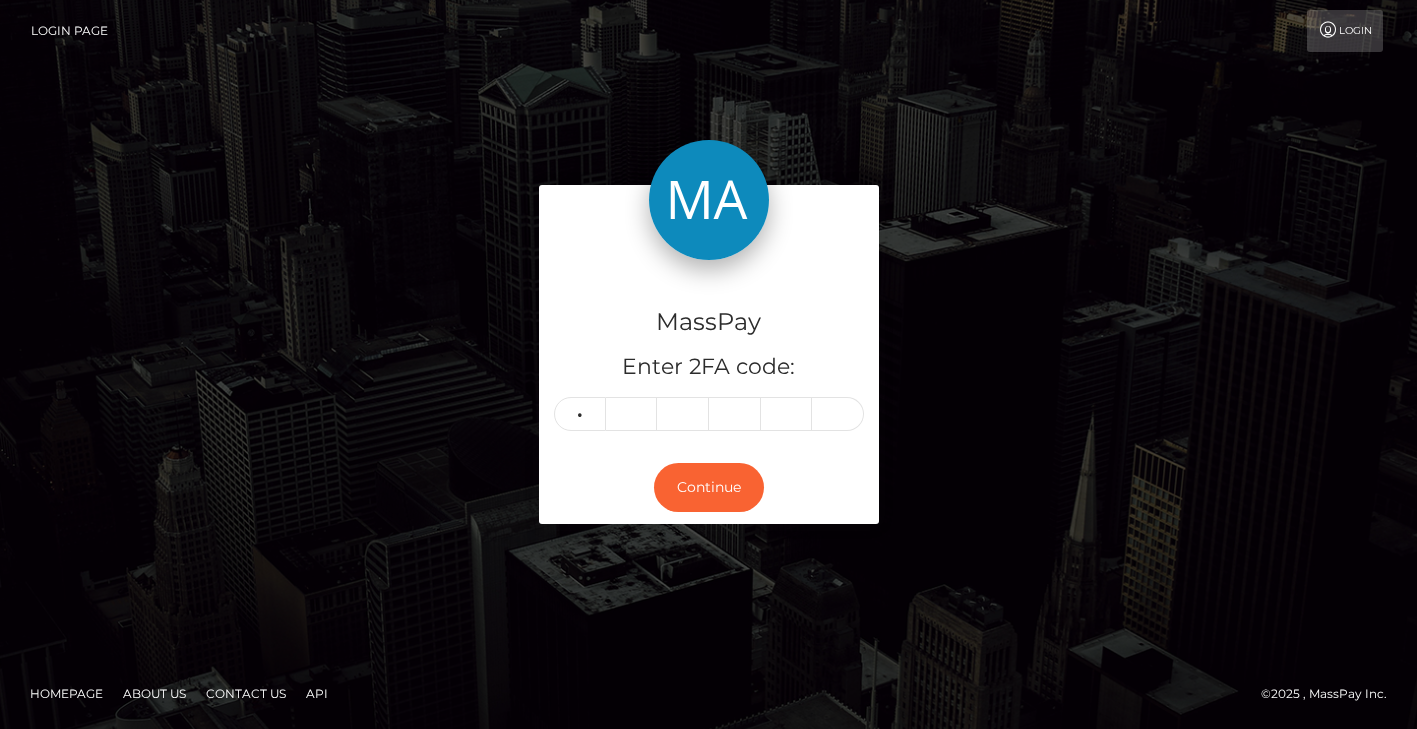 type on "4" 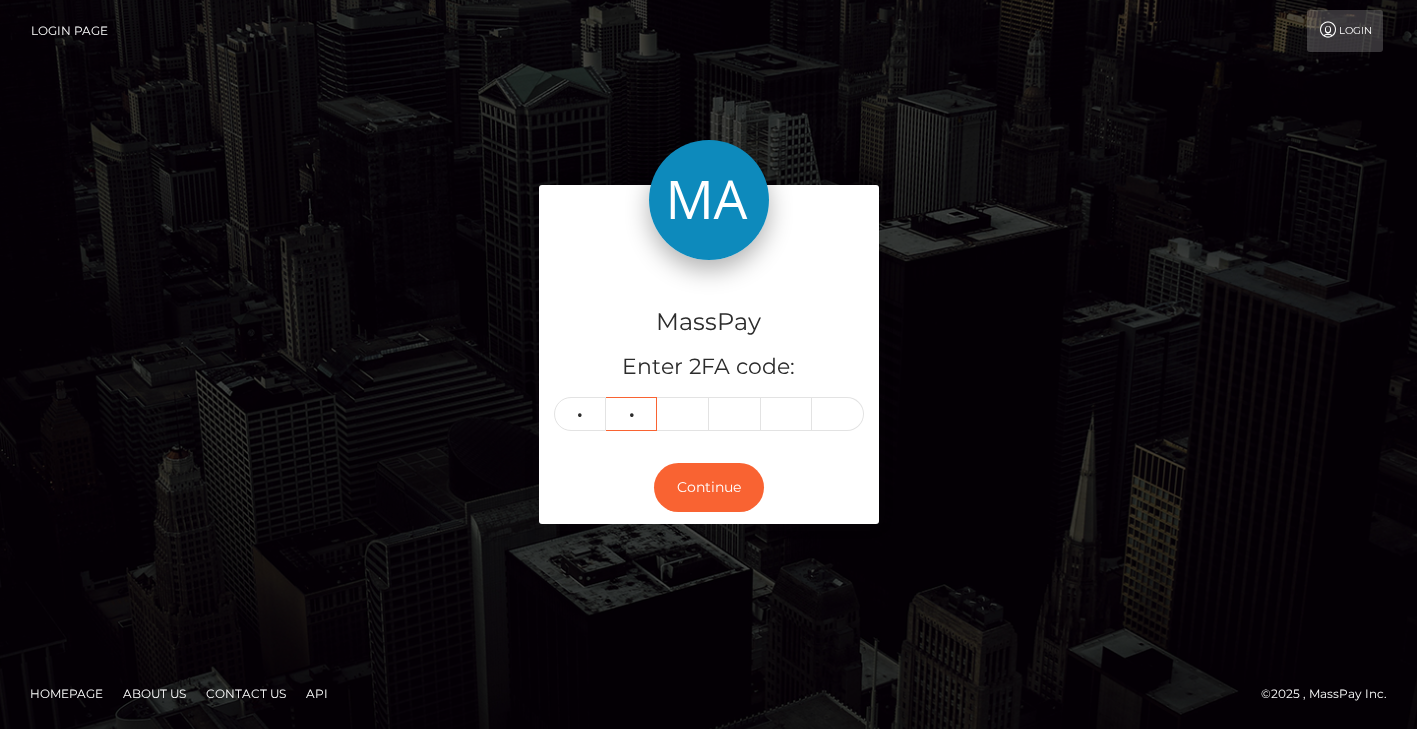type on "5" 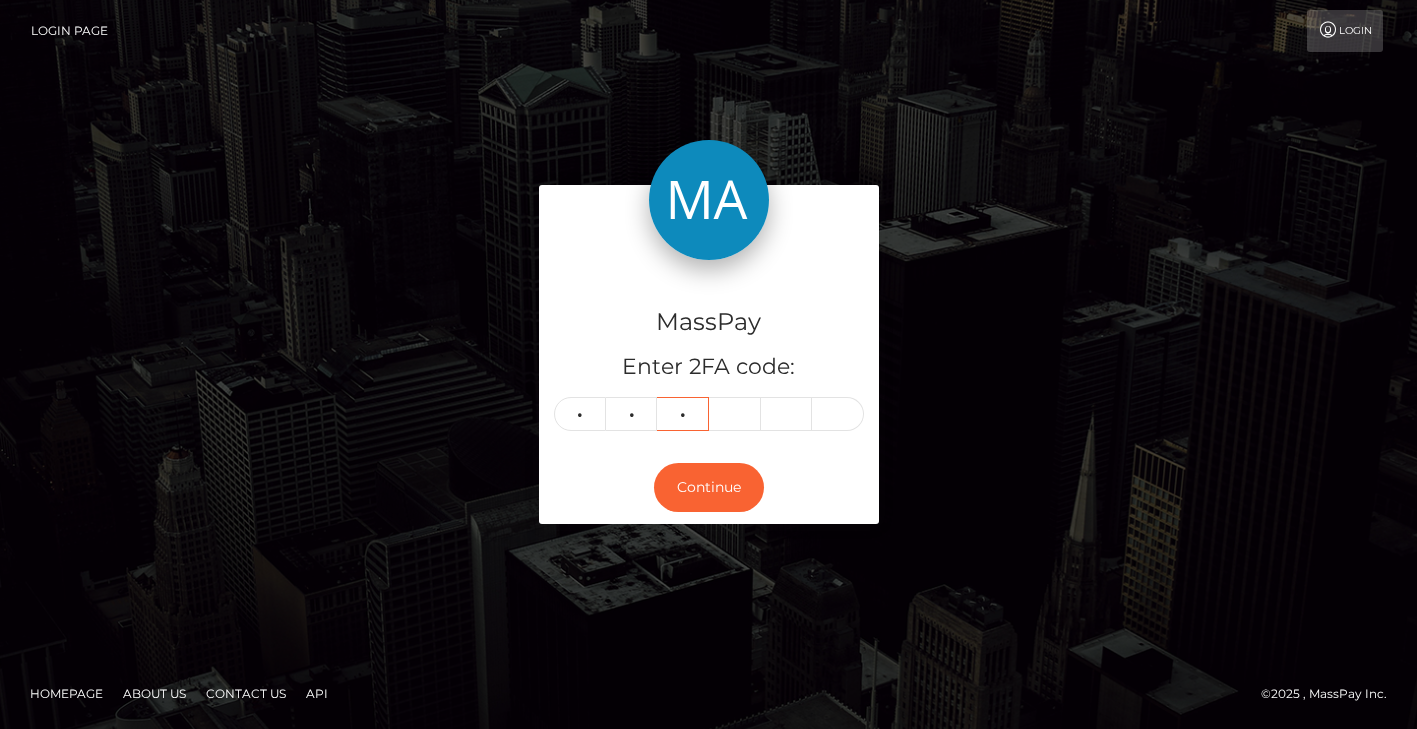 type on "5" 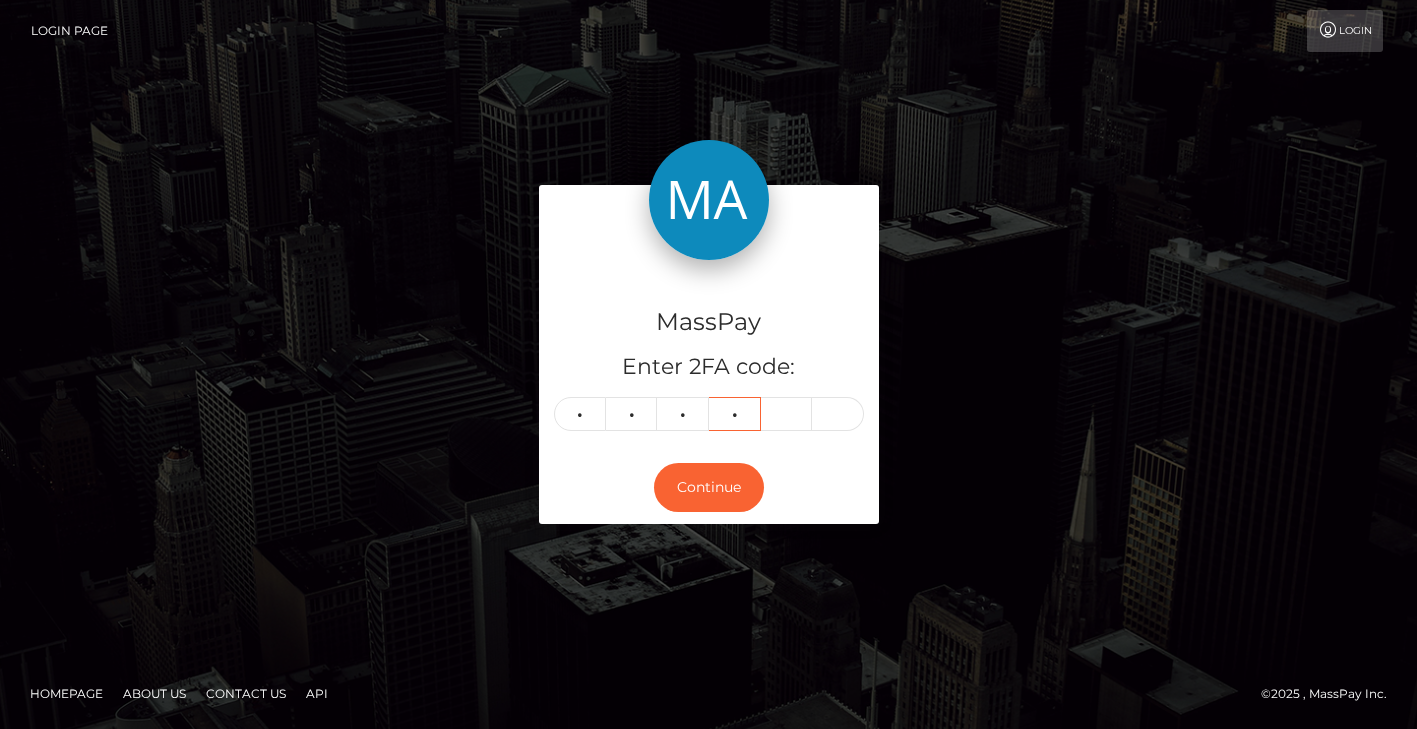 type on "7" 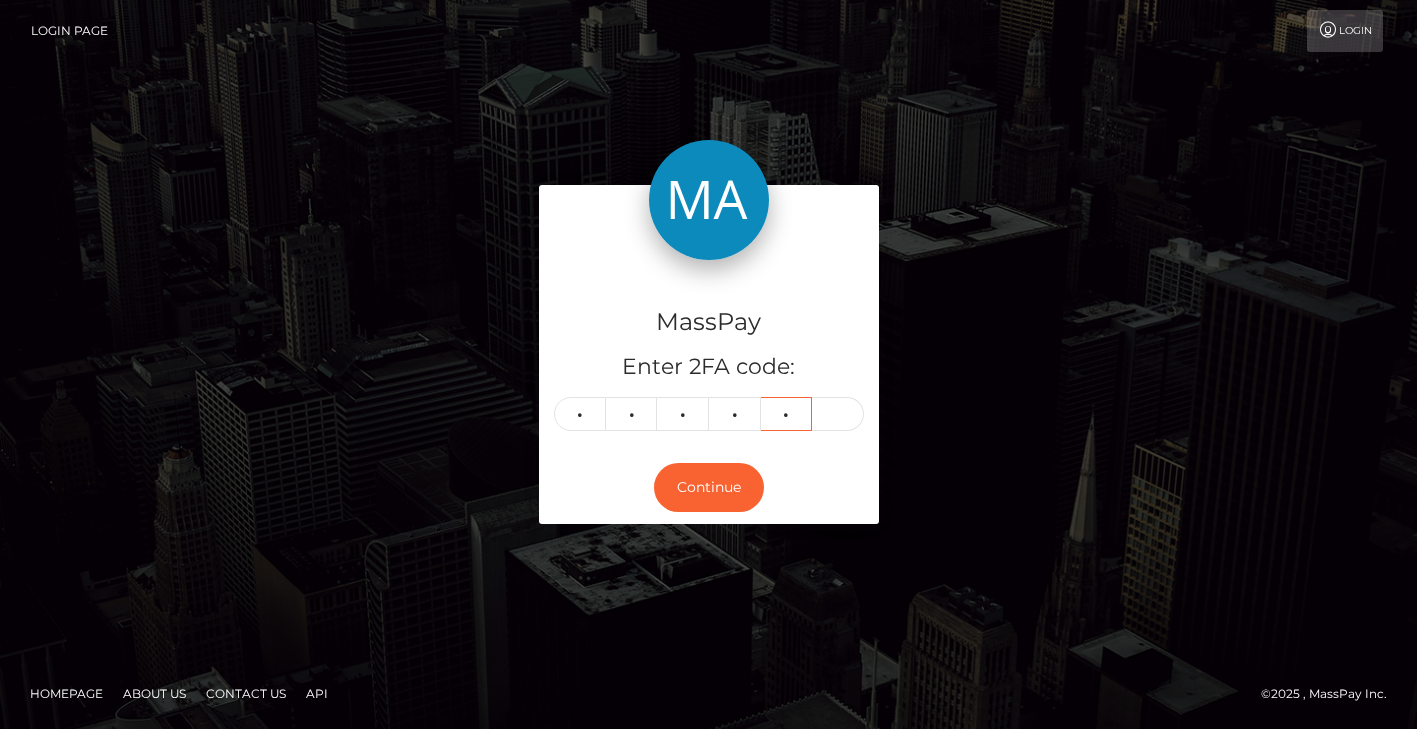 type on "2" 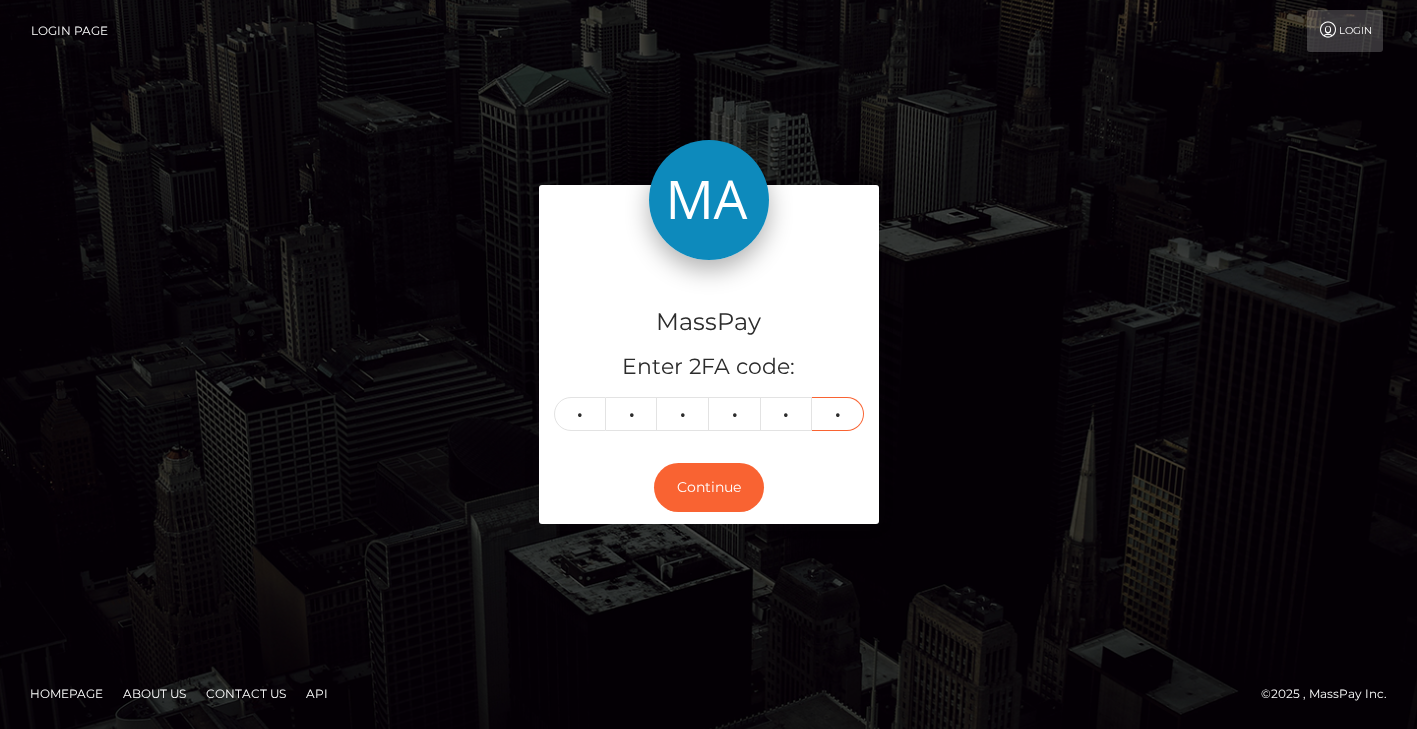 type on "8" 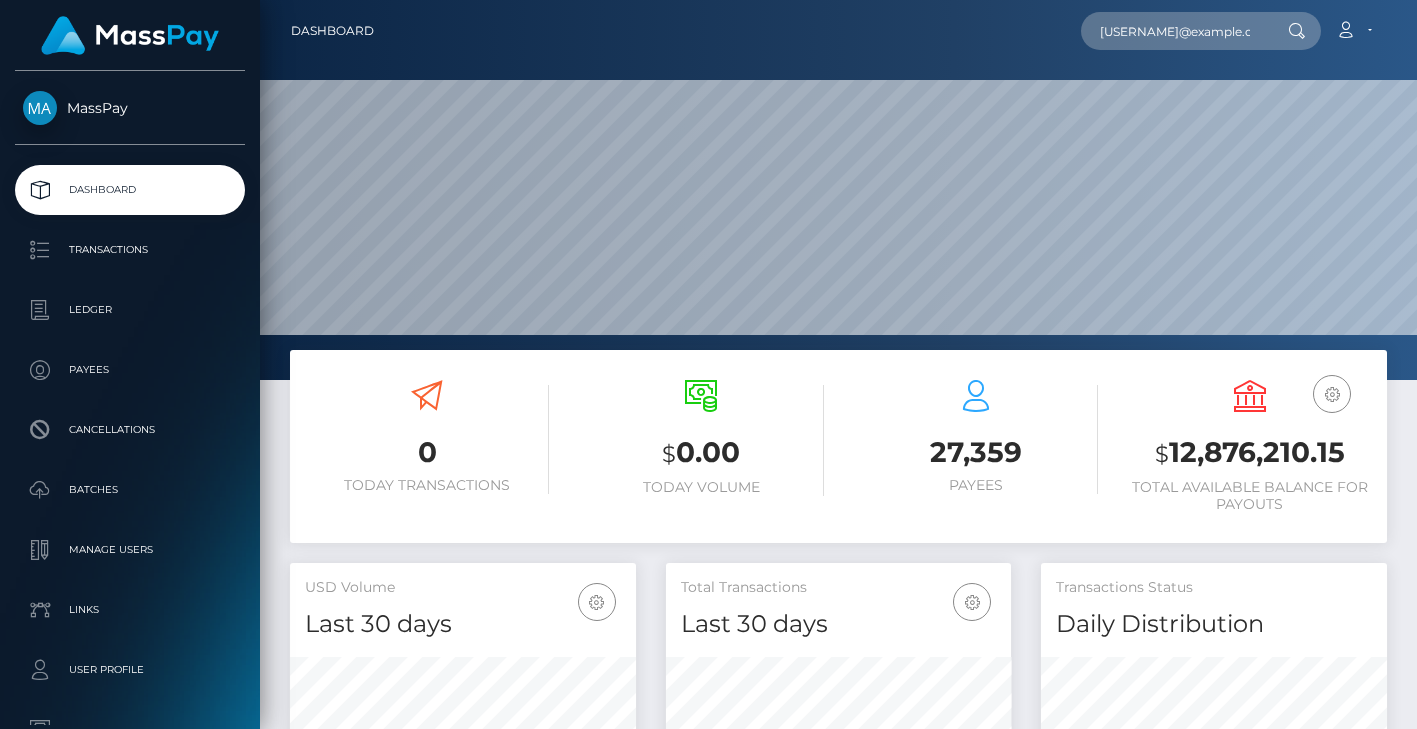 scroll, scrollTop: 0, scrollLeft: 0, axis: both 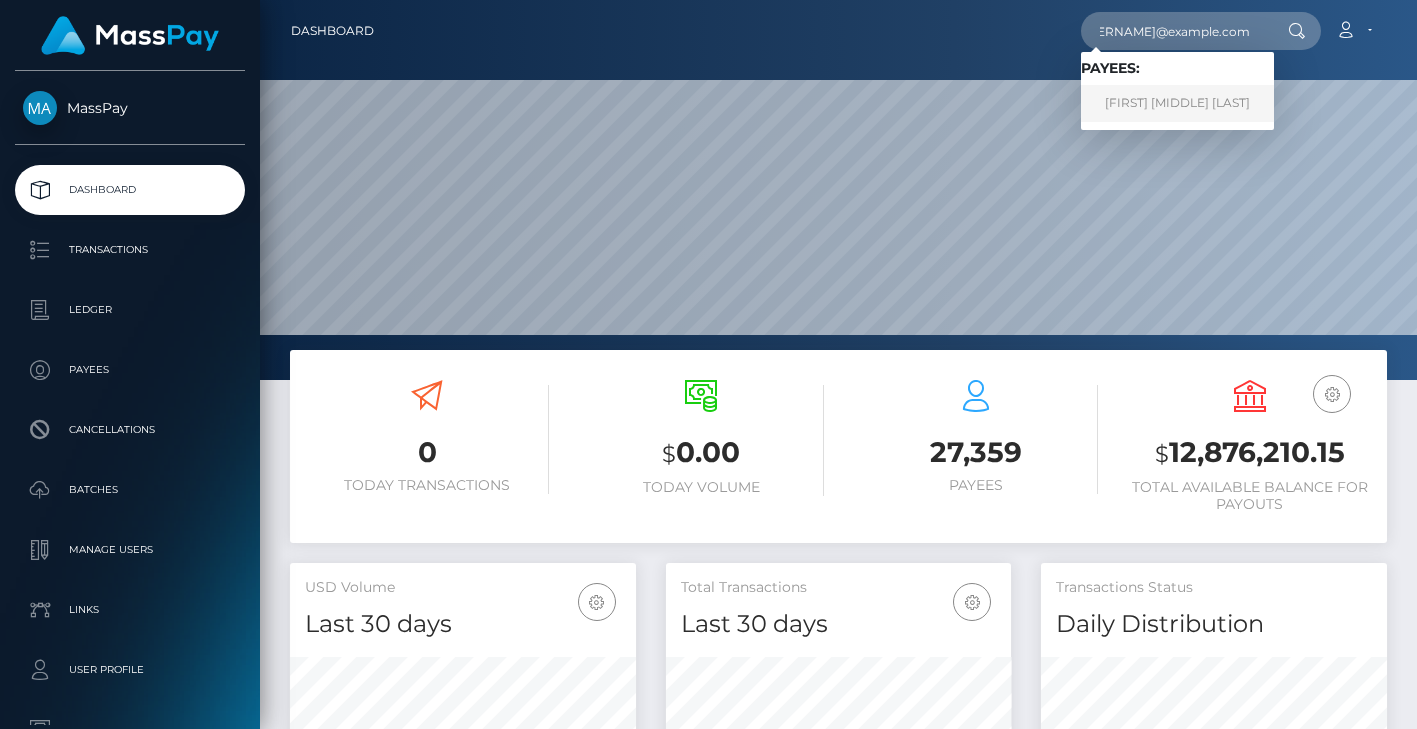 type on "[USERNAME]@example.com" 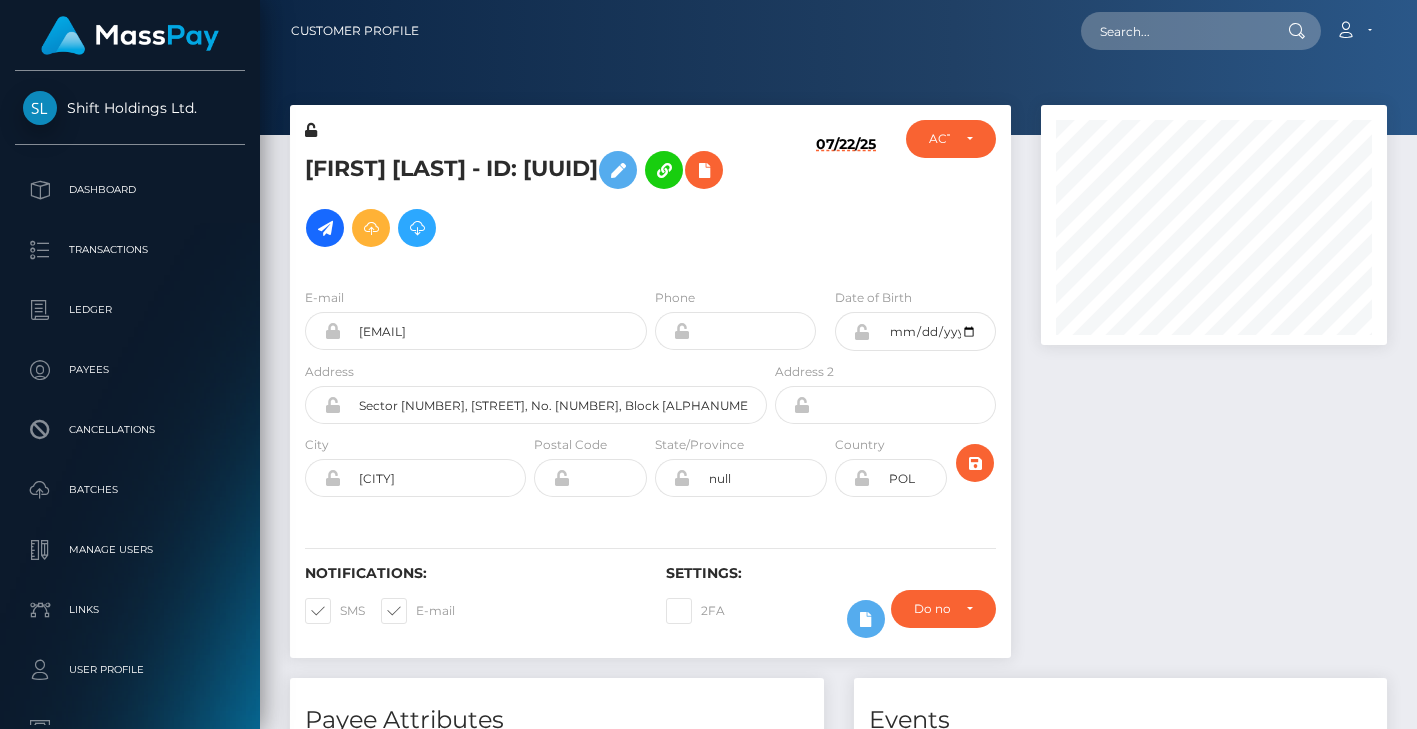 scroll, scrollTop: 0, scrollLeft: 0, axis: both 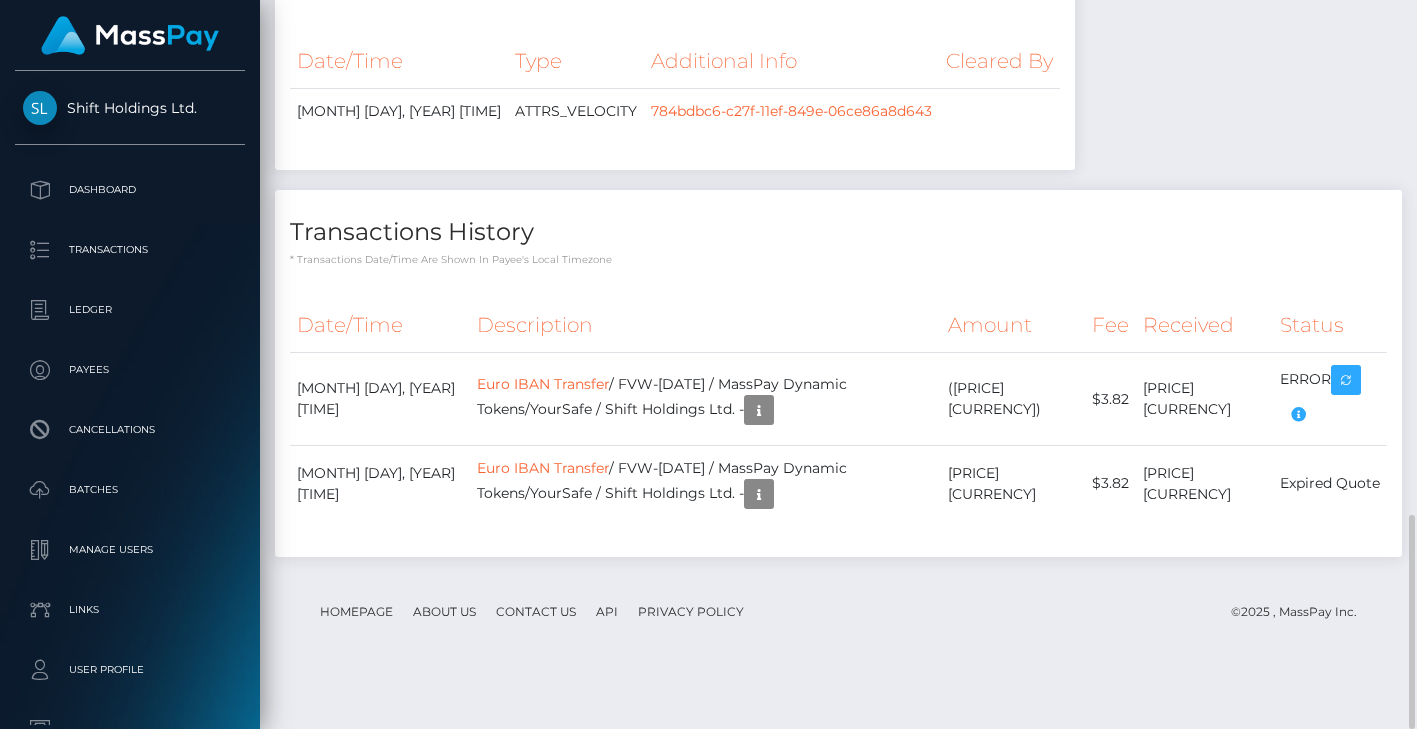 click on "Payee Attributes
Payer Name
Label
Value
Poland / Euro IBAN Transfer
c072f362-723b-4129-8dff-70c90b747d53  Events" at bounding box center [838, -248] 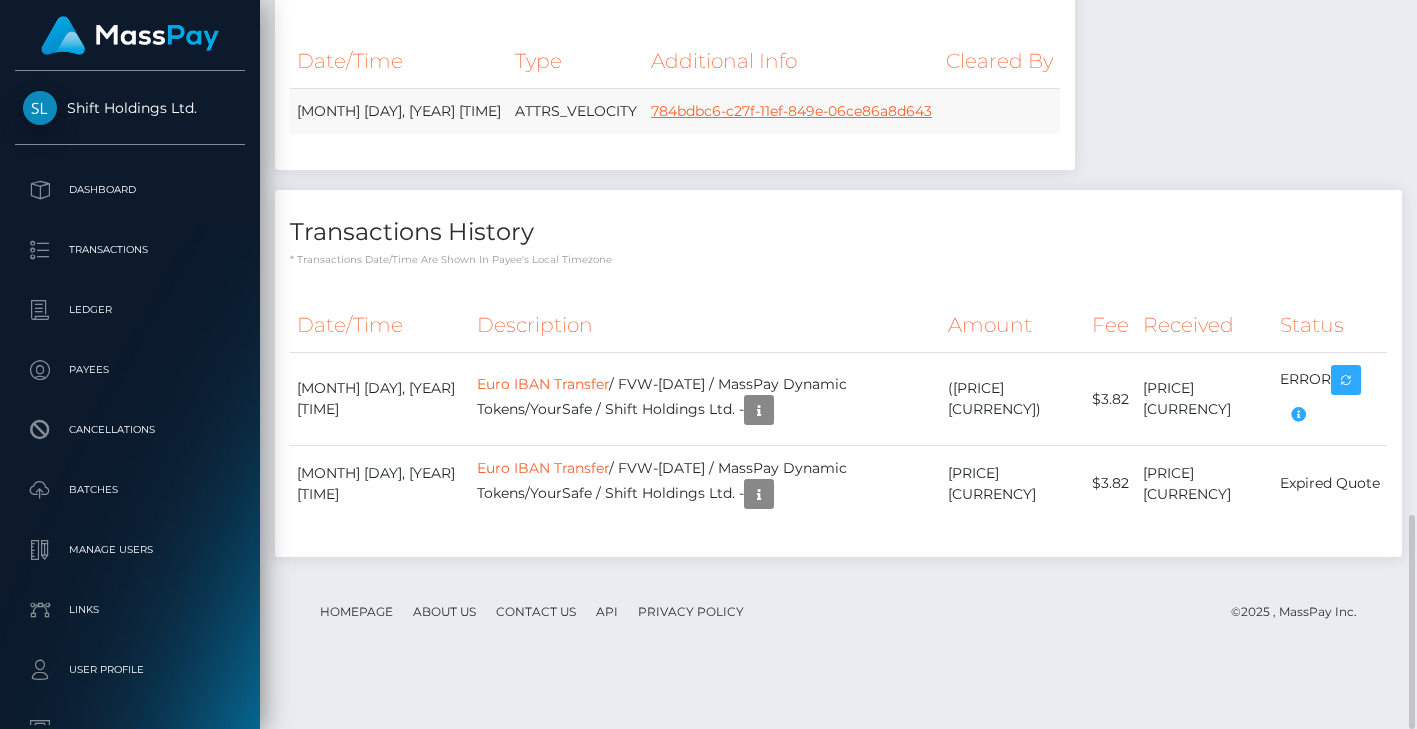 click on "784bdbc6-c27f-11ef-849e-06ce86a8d643" at bounding box center [791, 111] 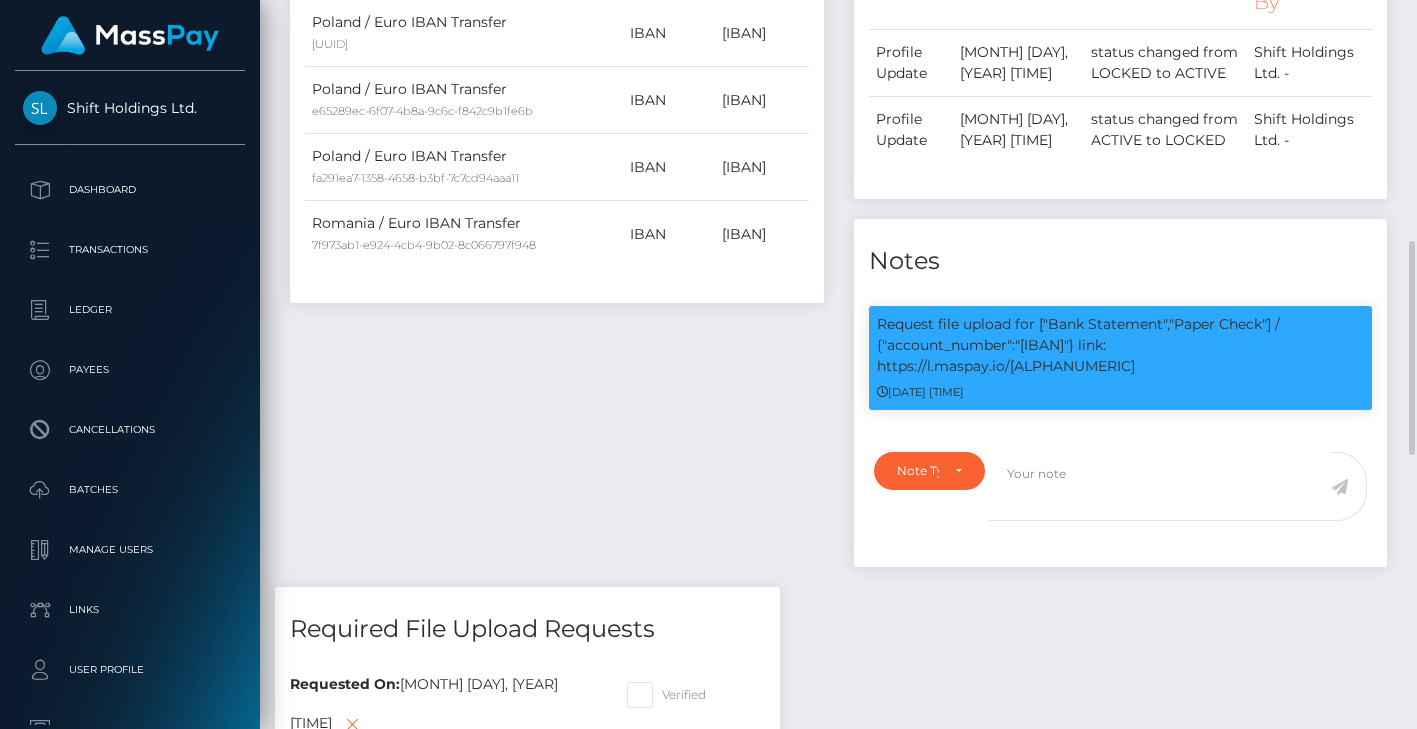scroll, scrollTop: 354, scrollLeft: 0, axis: vertical 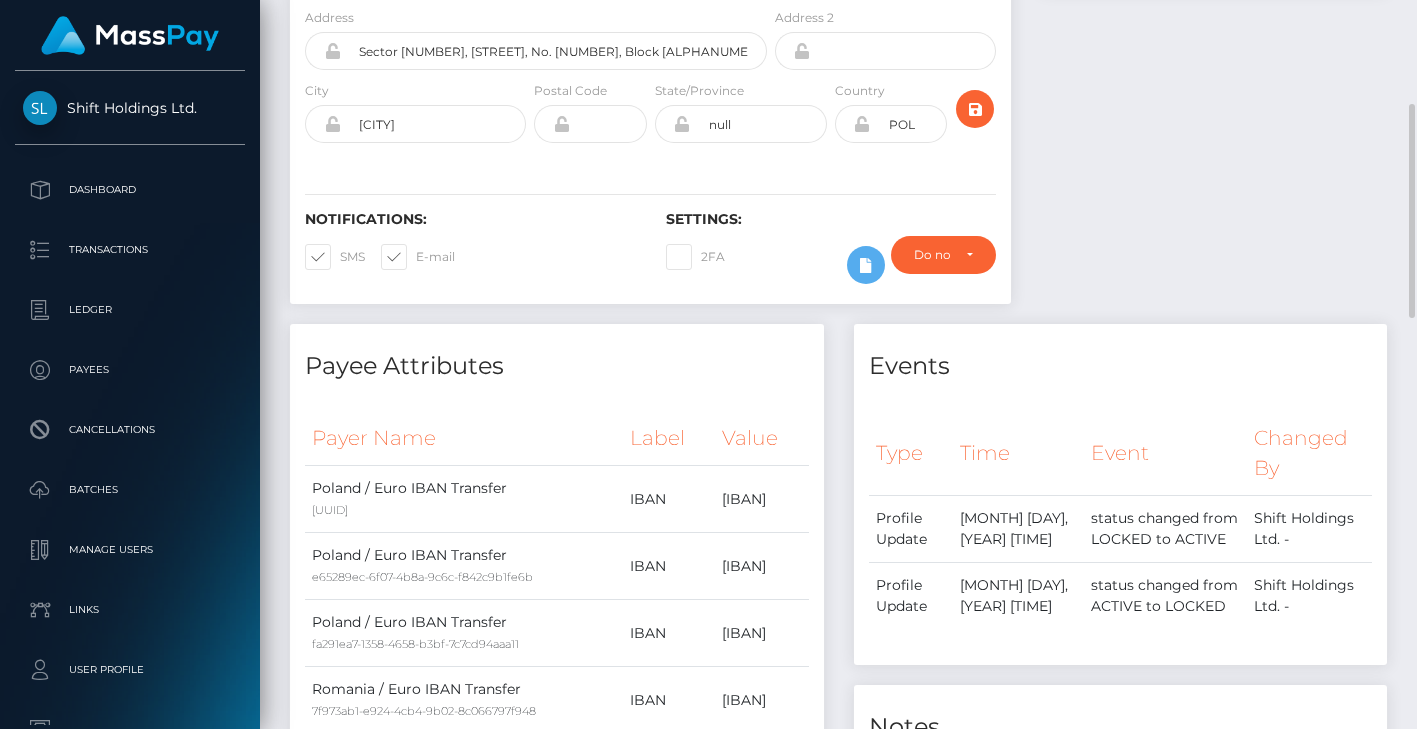 click on "Events
Type
Time
Event
Changed By" at bounding box center [1121, 688] 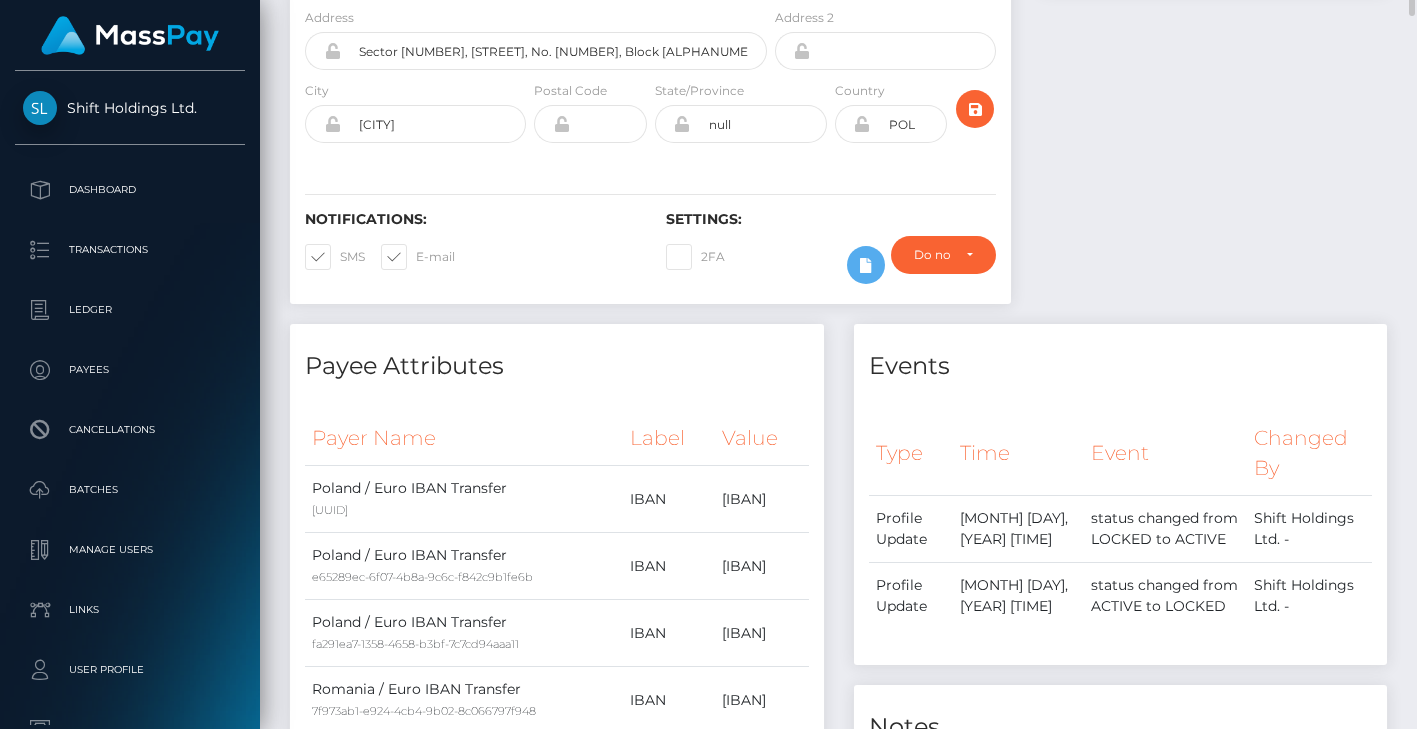 scroll, scrollTop: 121, scrollLeft: 0, axis: vertical 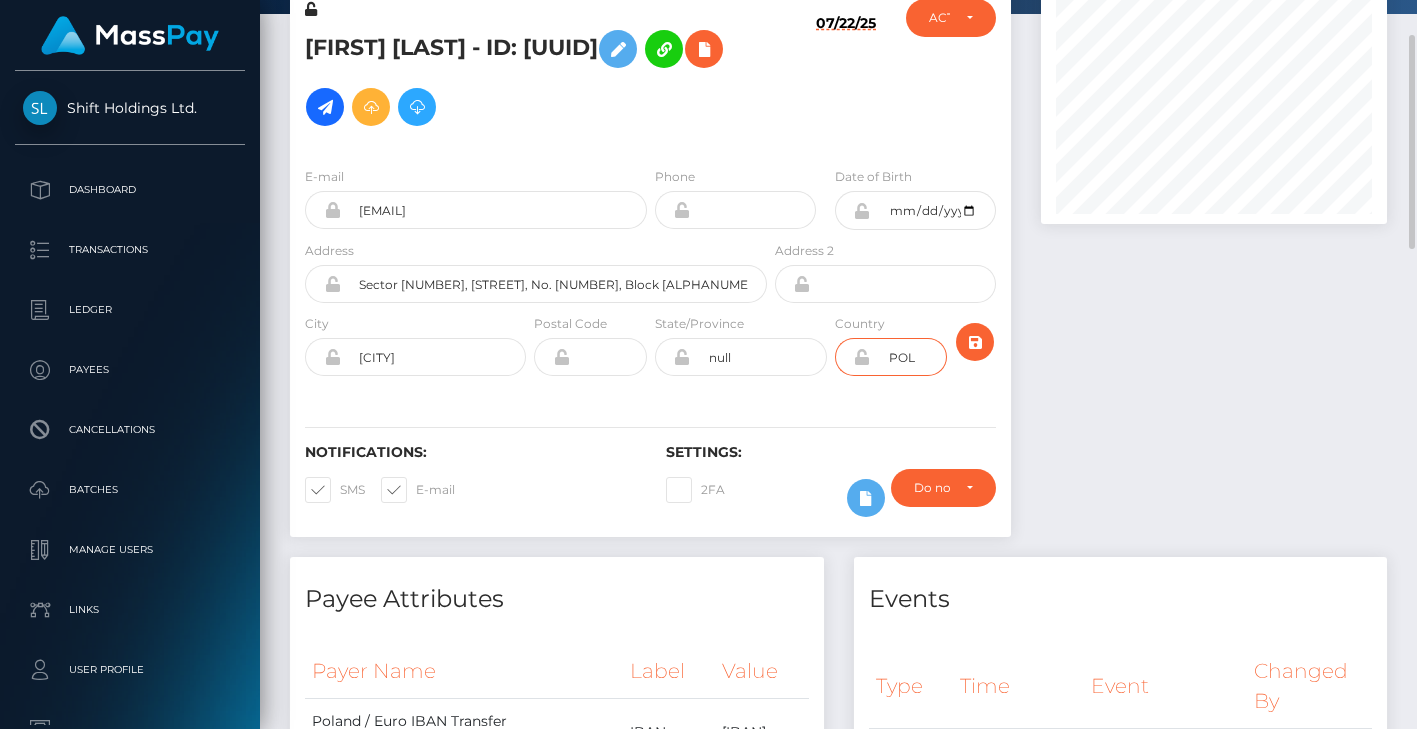 drag, startPoint x: 918, startPoint y: 392, endPoint x: 870, endPoint y: 390, distance: 48.04165 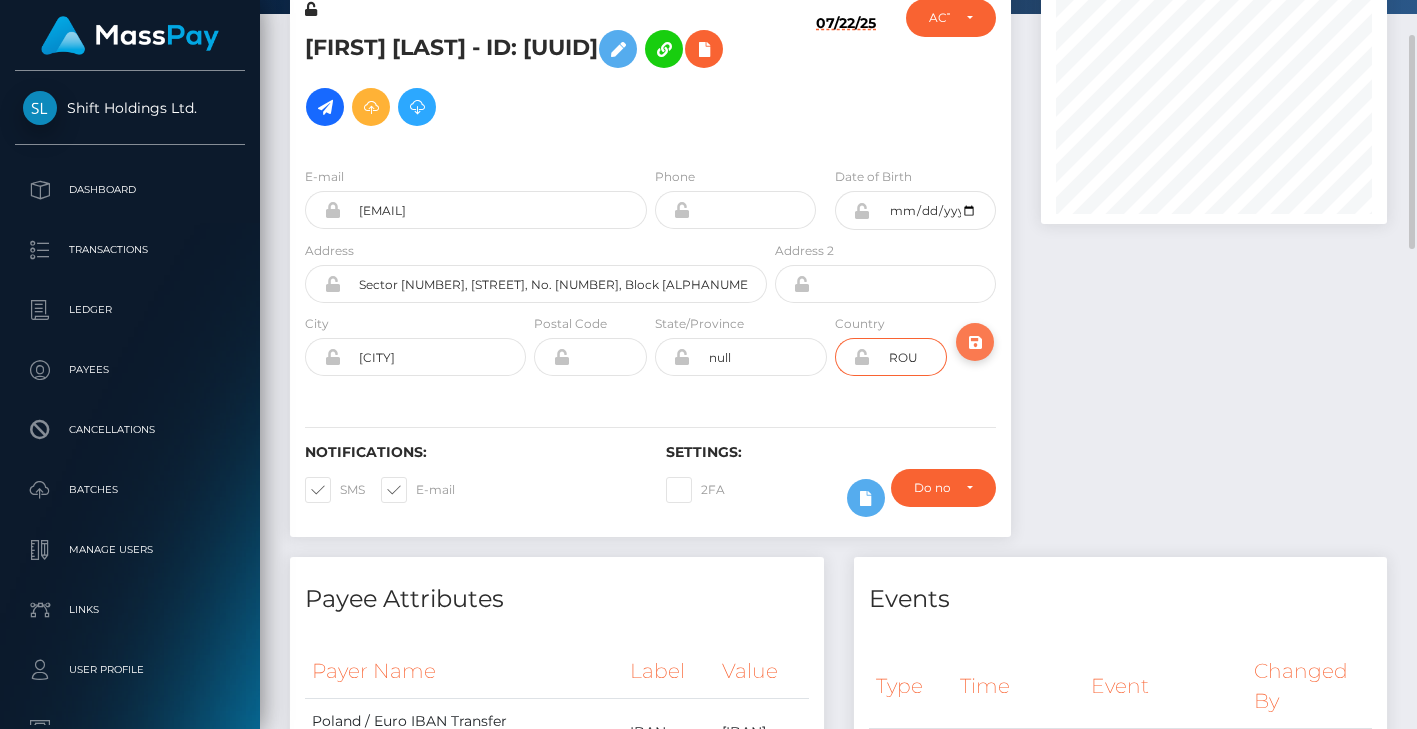 type on "ROU" 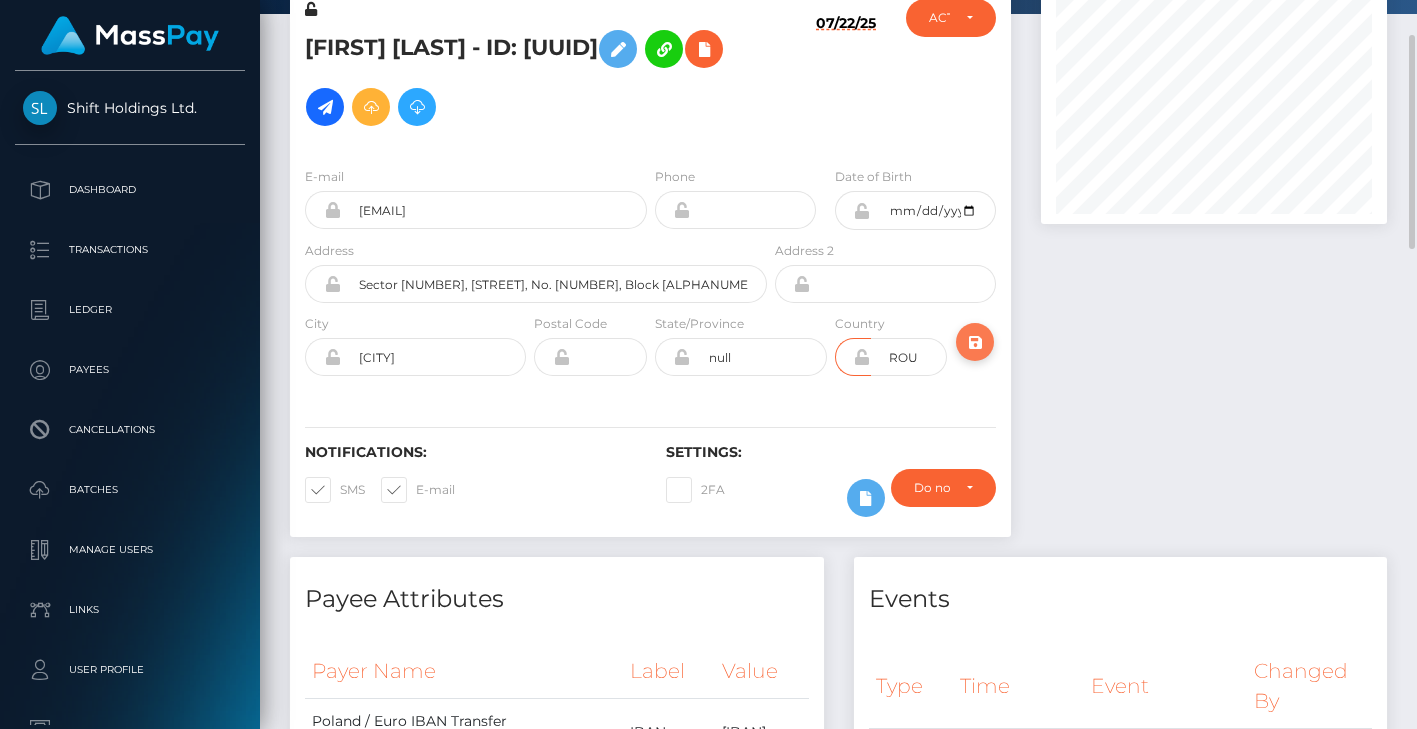 click at bounding box center (975, 342) 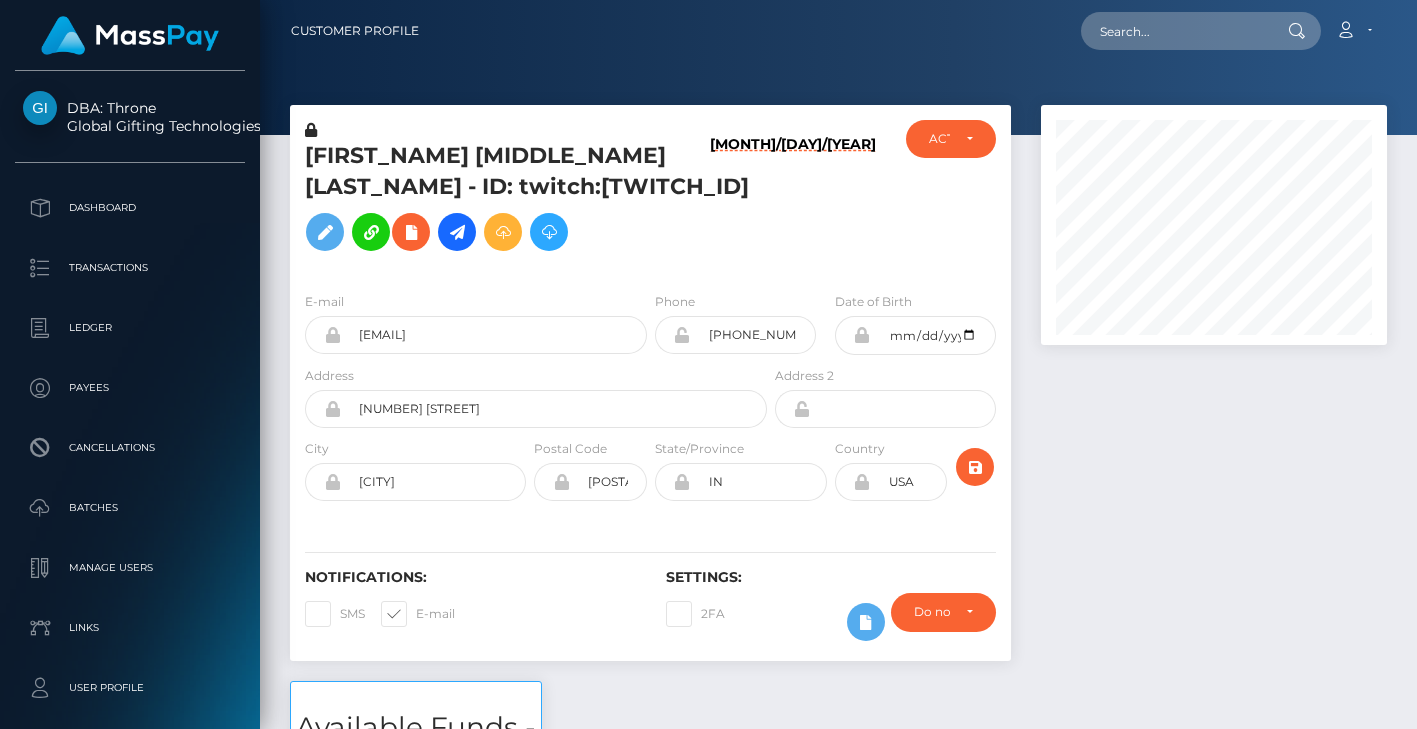 scroll, scrollTop: 0, scrollLeft: 0, axis: both 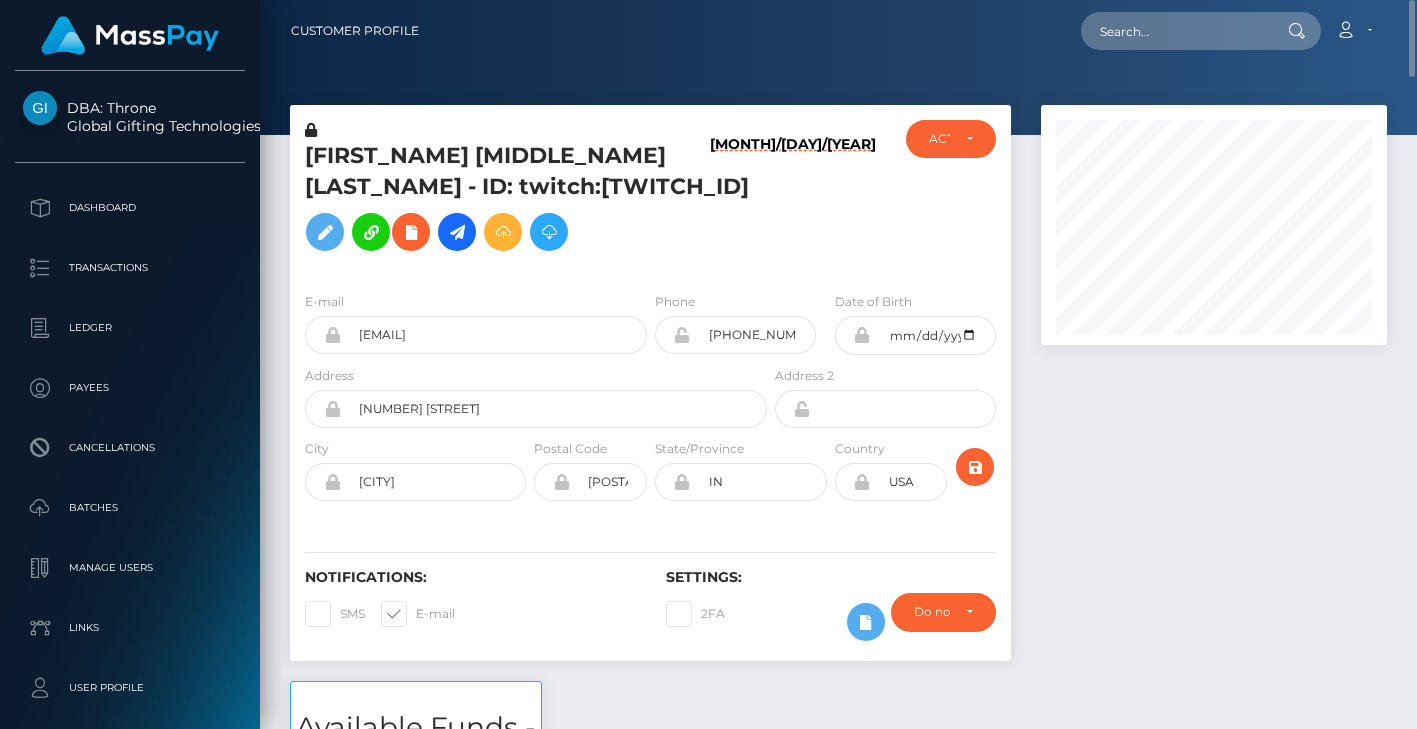 click on "VIVIENNE ELIZABETH WHISKER
- ID: twitch:826350516" at bounding box center [530, 201] 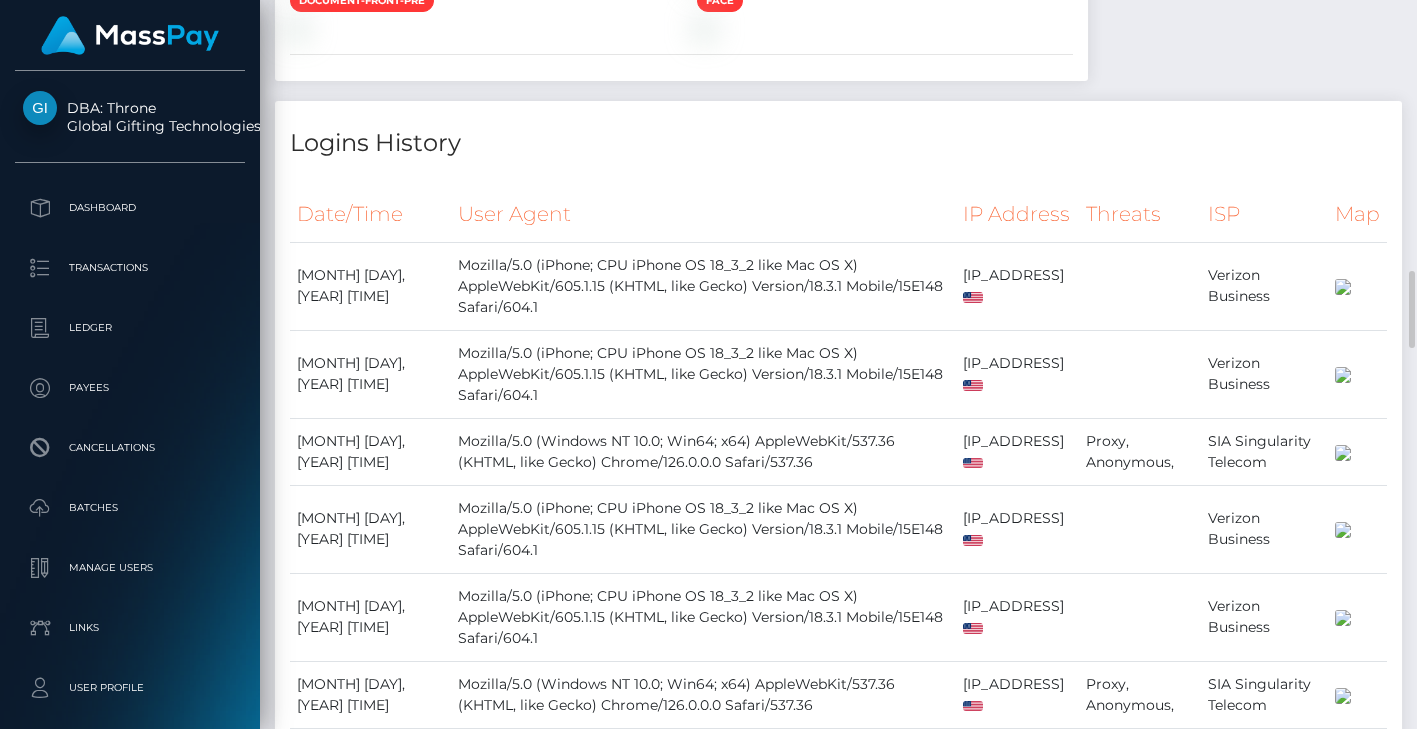 scroll, scrollTop: 1864, scrollLeft: 0, axis: vertical 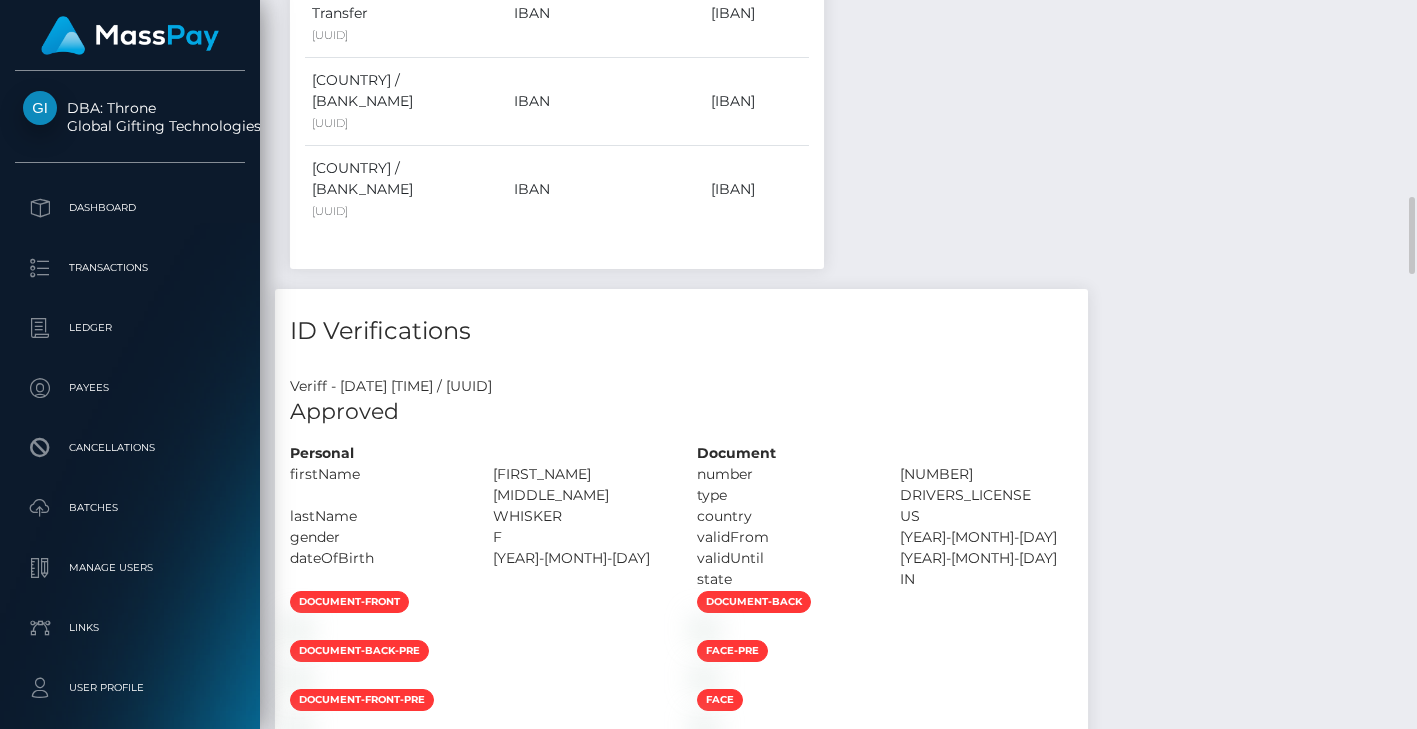 click on "Events
Type
Time
Event
Changed By" at bounding box center [1121, -241] 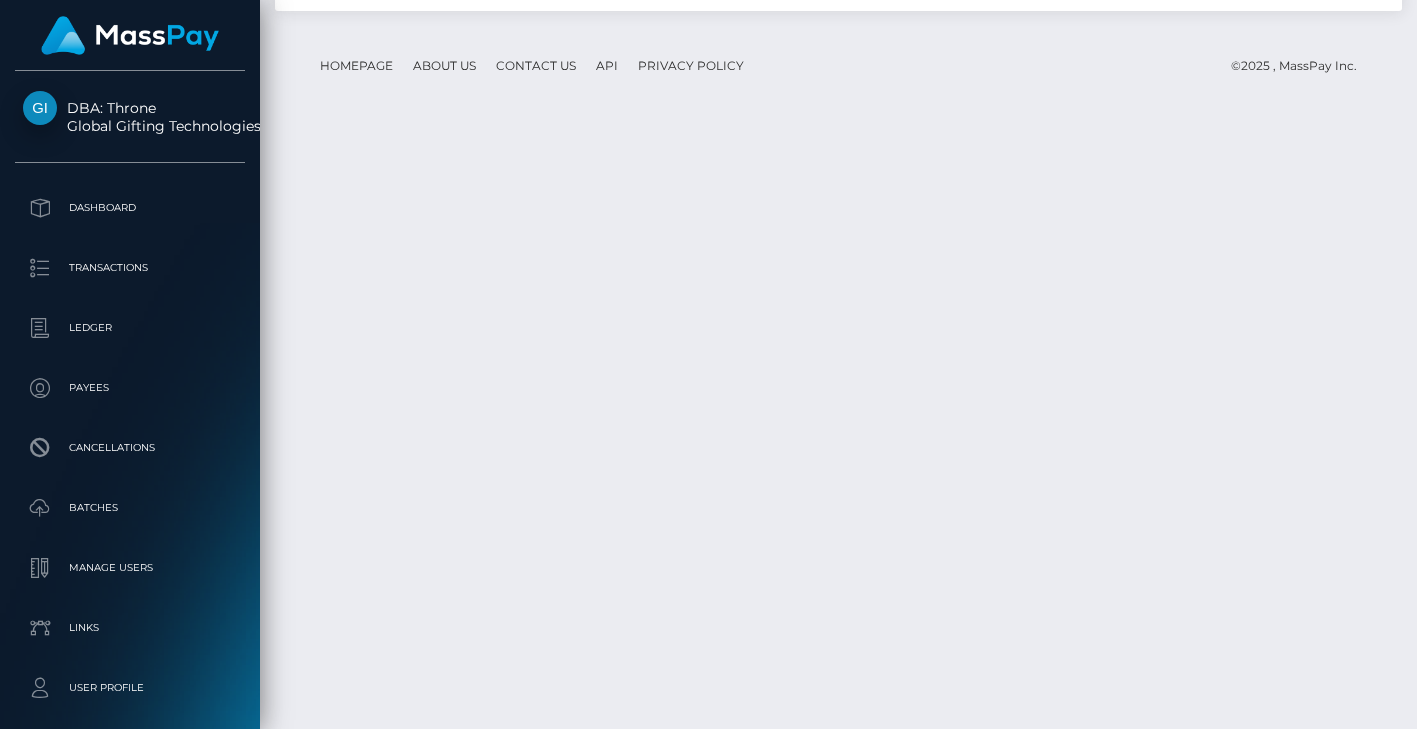 scroll, scrollTop: 5359, scrollLeft: 0, axis: vertical 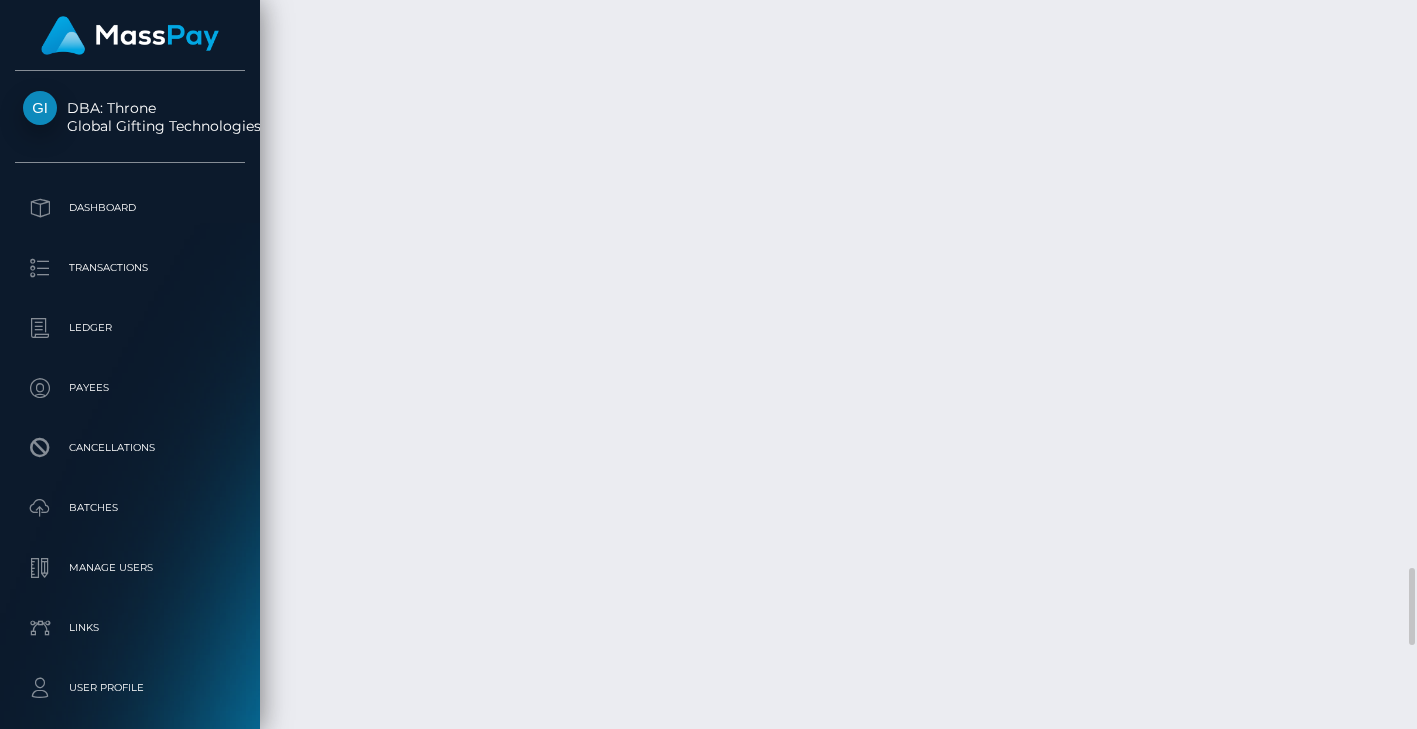 click on "Transactions History
* Transactions date/time are shown in payee's local timezone
Date/Time
Description
Amount
Fee
Received
Status
ACH Next day" at bounding box center [838, -1100] 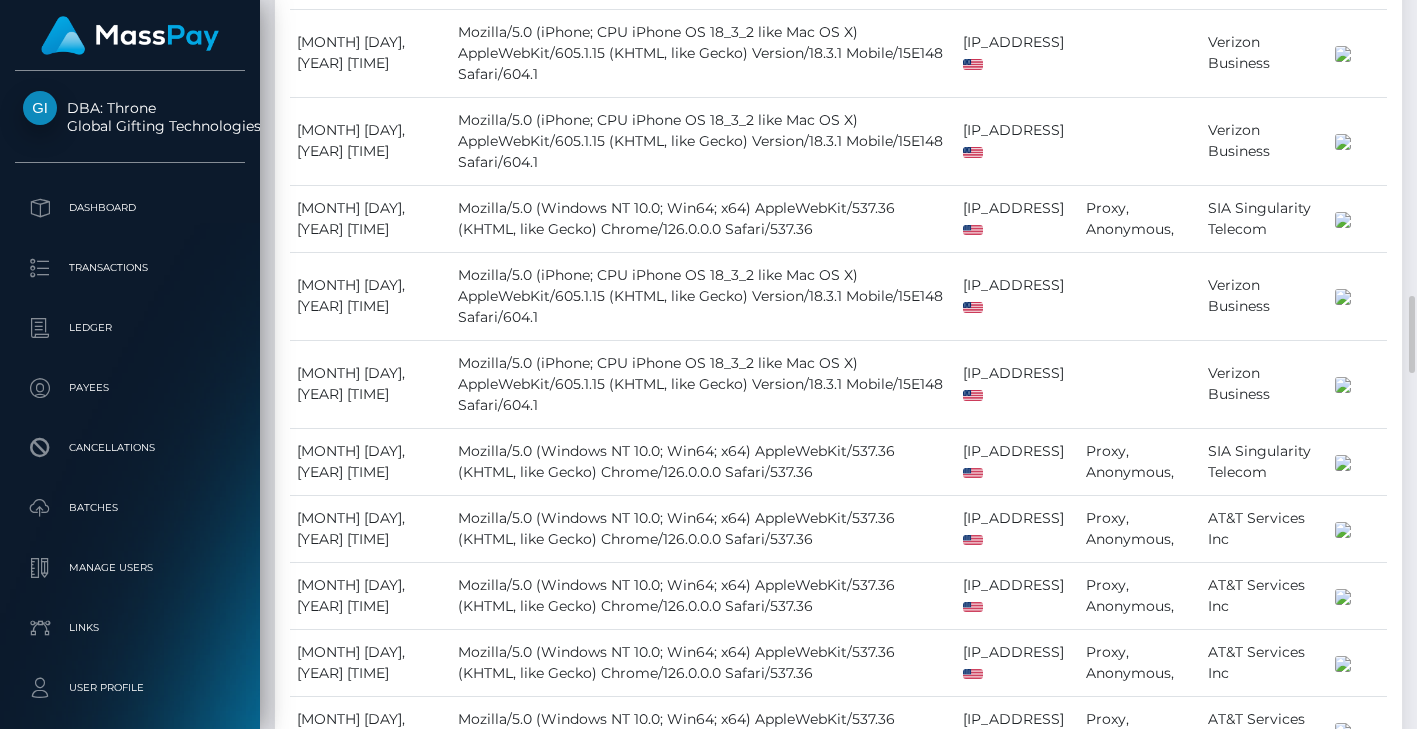 scroll, scrollTop: 2330, scrollLeft: 0, axis: vertical 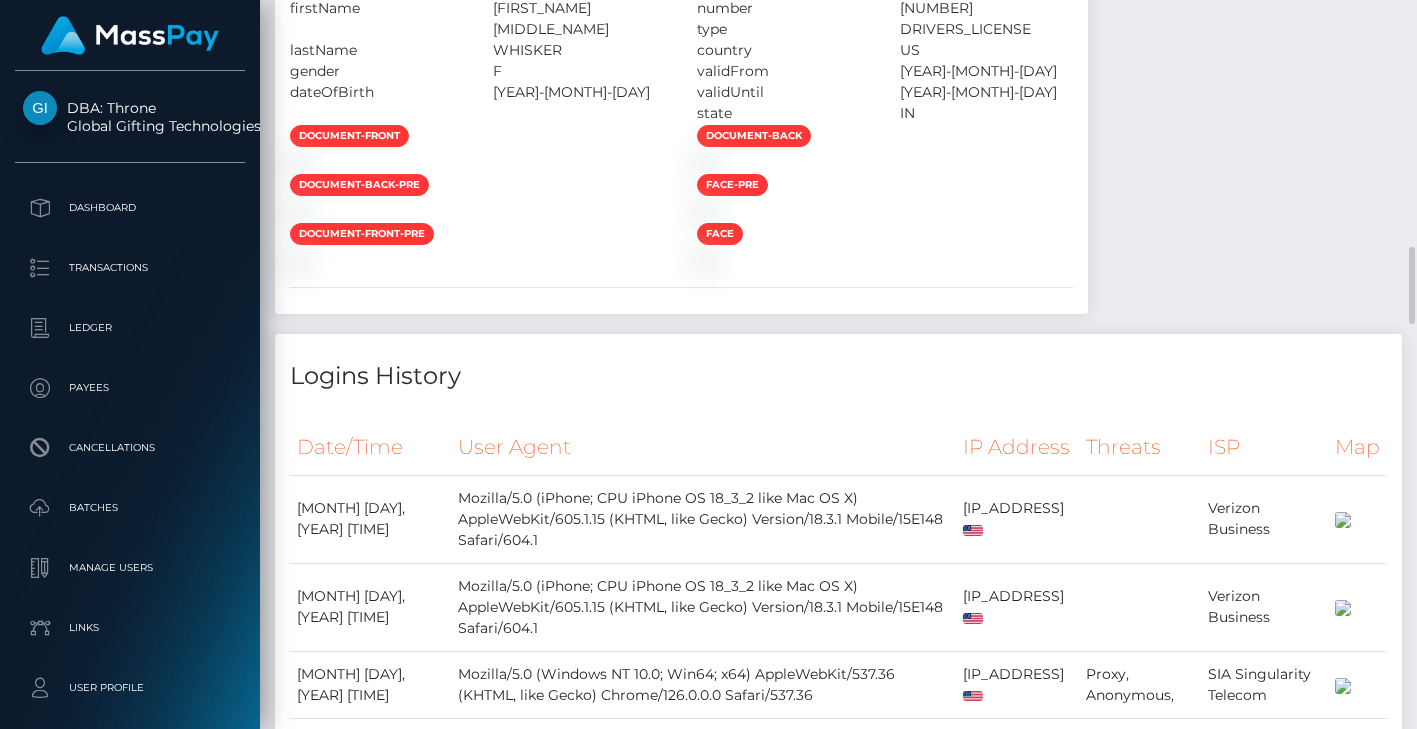 drag, startPoint x: 566, startPoint y: 327, endPoint x: 643, endPoint y: 328, distance: 77.00649 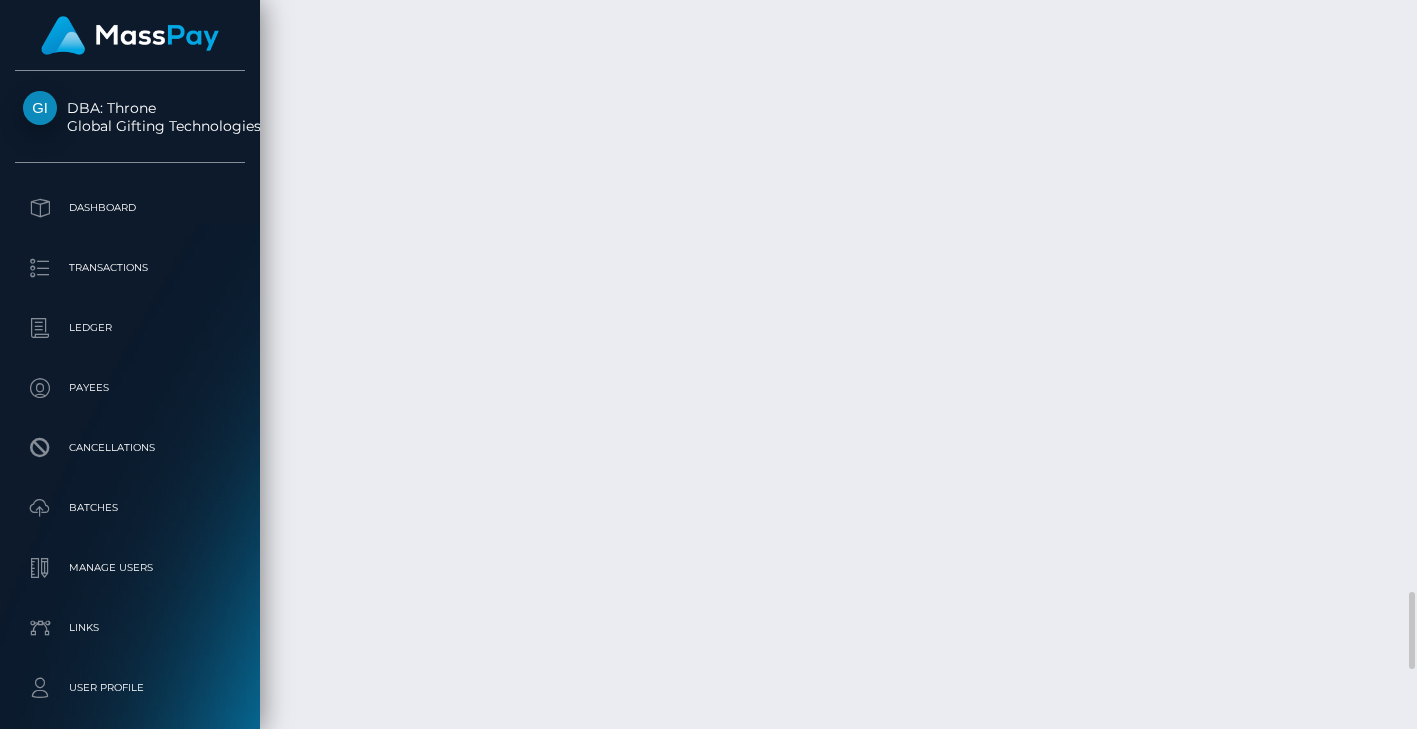 scroll, scrollTop: 5825, scrollLeft: 0, axis: vertical 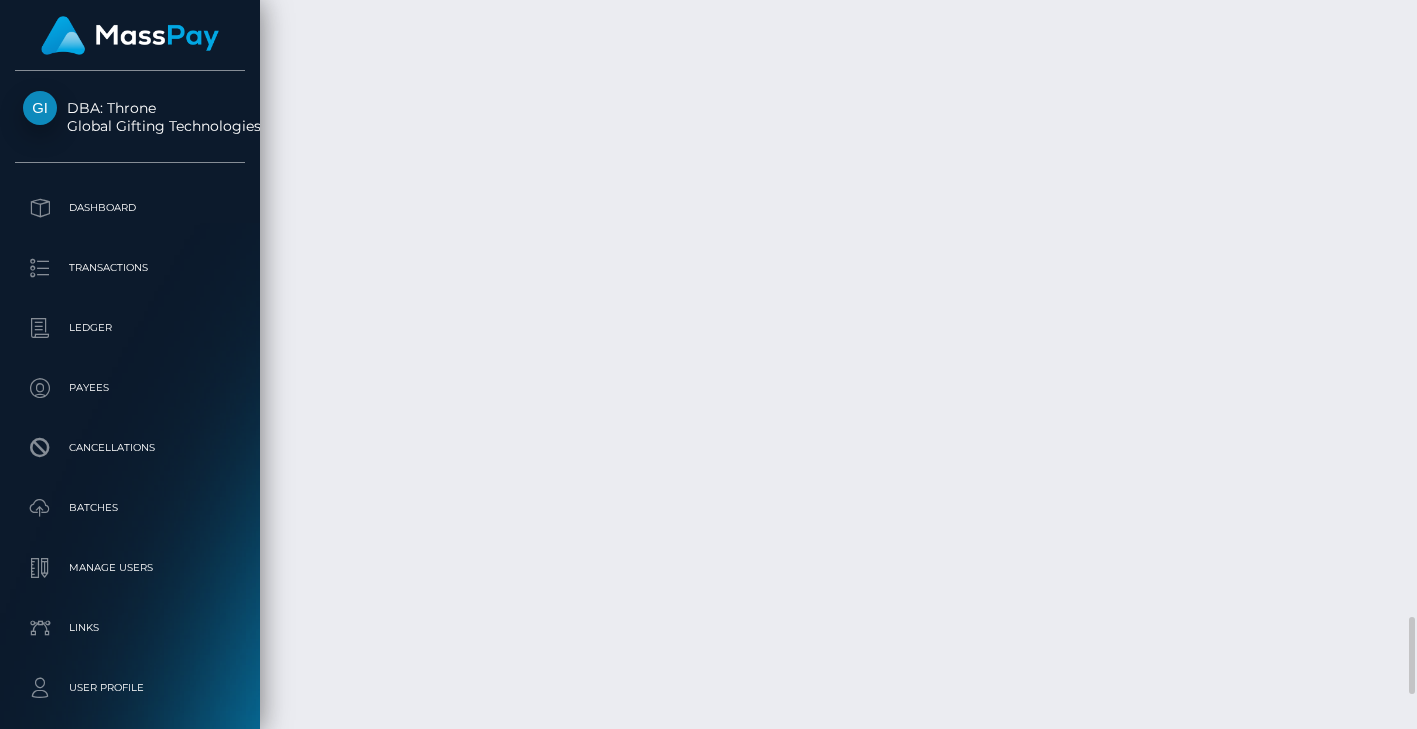 click on "RAIFFEISEN BANK SA  / Confirmation: 2bQ3kWxjQ2eSeUQCU_-ozw / 680764b0a8962  / MassPay Dynamic Tokens/Neema / Global Gifting Technologies Inc - Throne" at bounding box center (697, -1476) 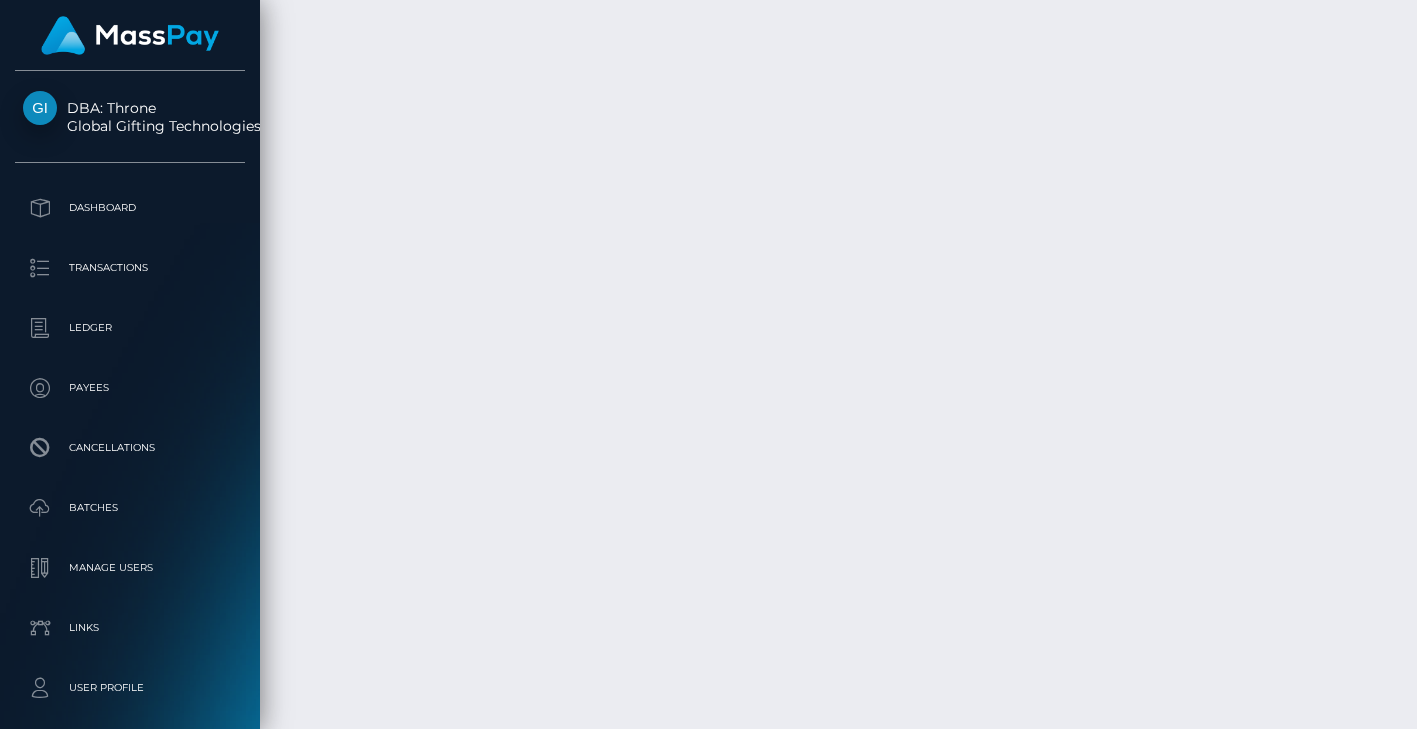 scroll, scrollTop: 240, scrollLeft: 345, axis: both 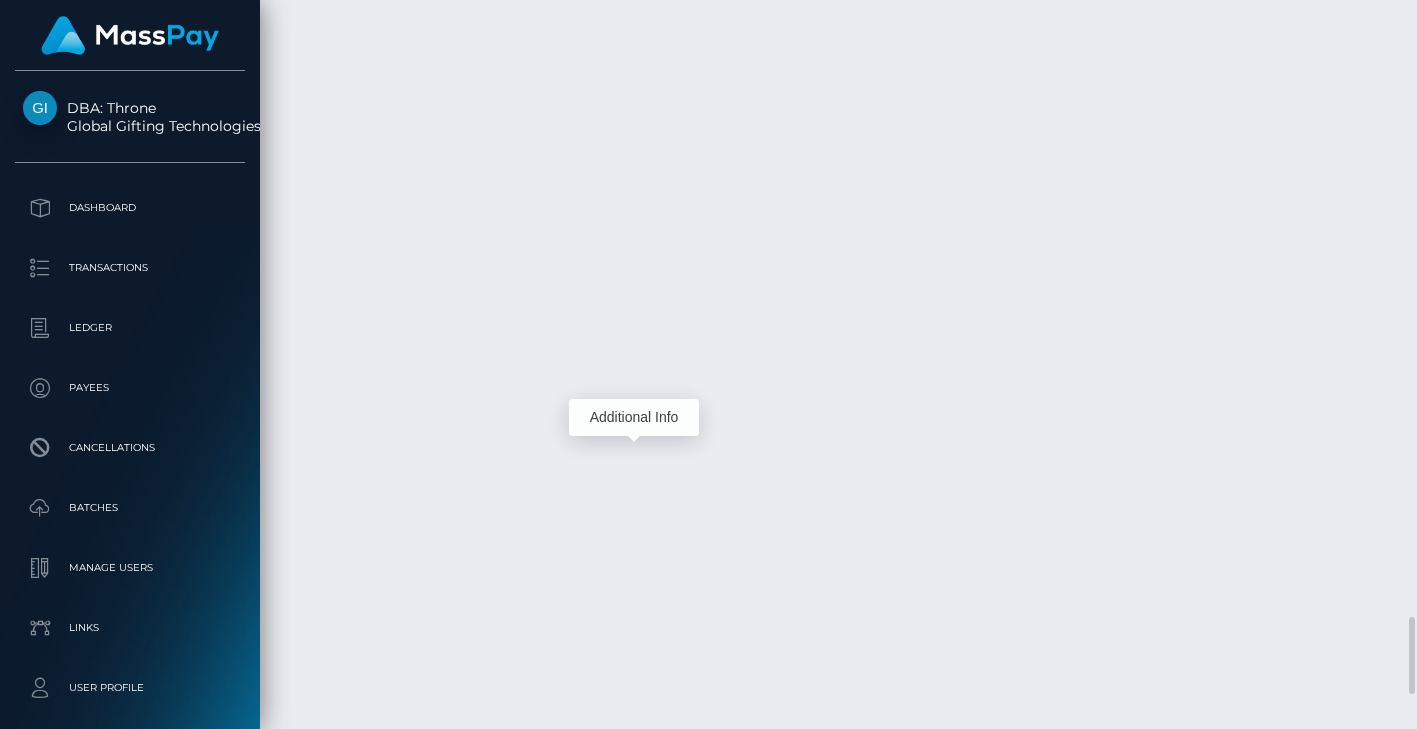 click on "RAIFFEISEN BANK SA  / Confirmation: 2bQ3kWxjQ2eSeUQCU_-ozw / 680764b0a8962  / MassPay Dynamic Tokens/Neema / Global Gifting Technologies Inc - Throne" at bounding box center [697, -1476] 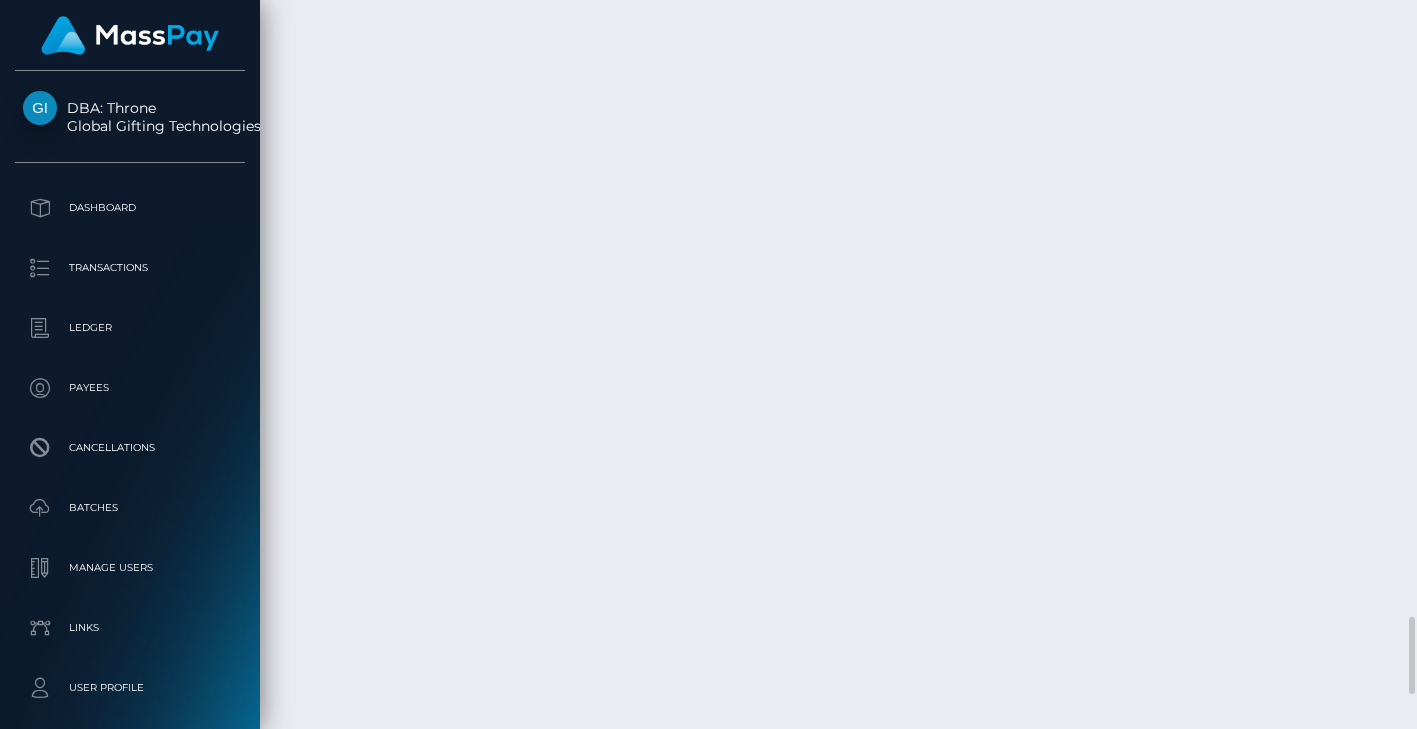 click on "Transactions History
* Transactions date/time are shown in payee's local timezone
Date/Time
Description
Amount
Fee
Received
Status
ACH Next day Venmo Venmo" at bounding box center (838, -1556) 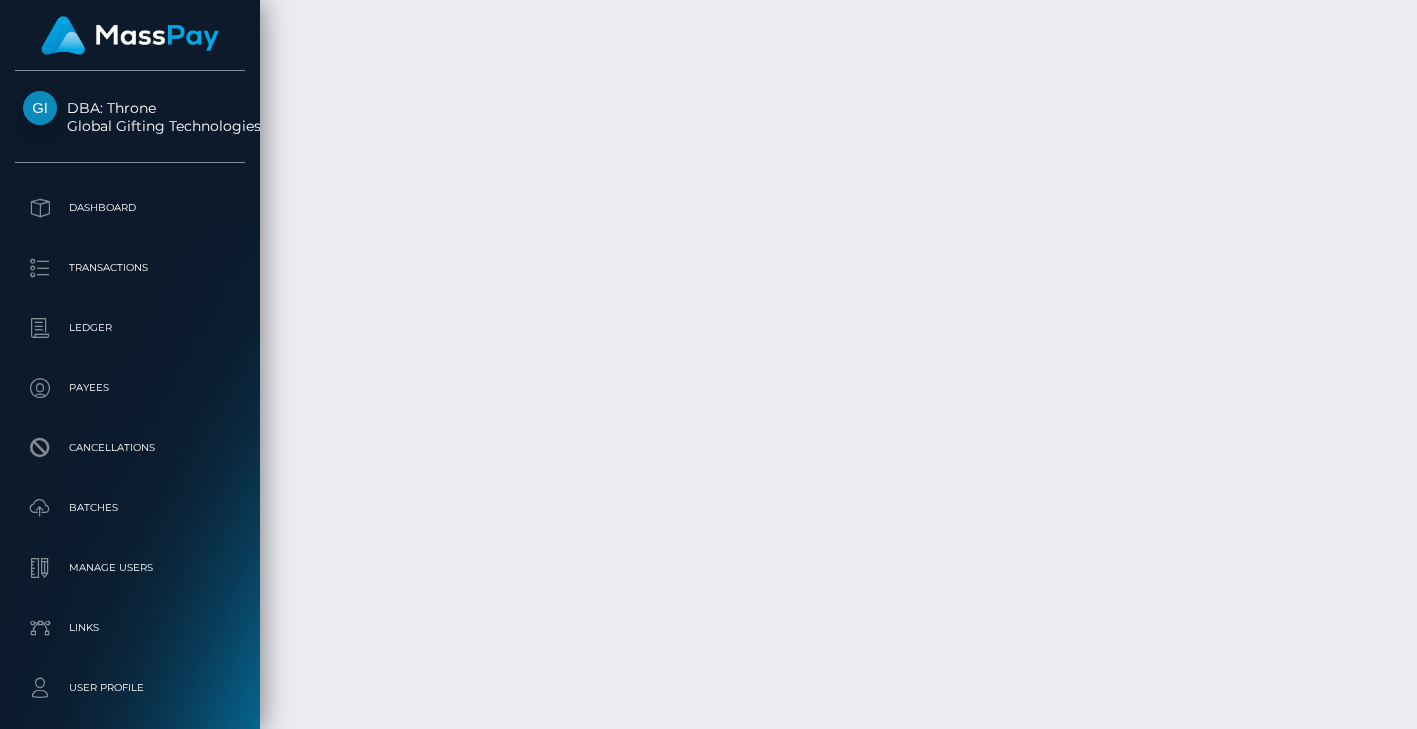 scroll, scrollTop: 5592, scrollLeft: 0, axis: vertical 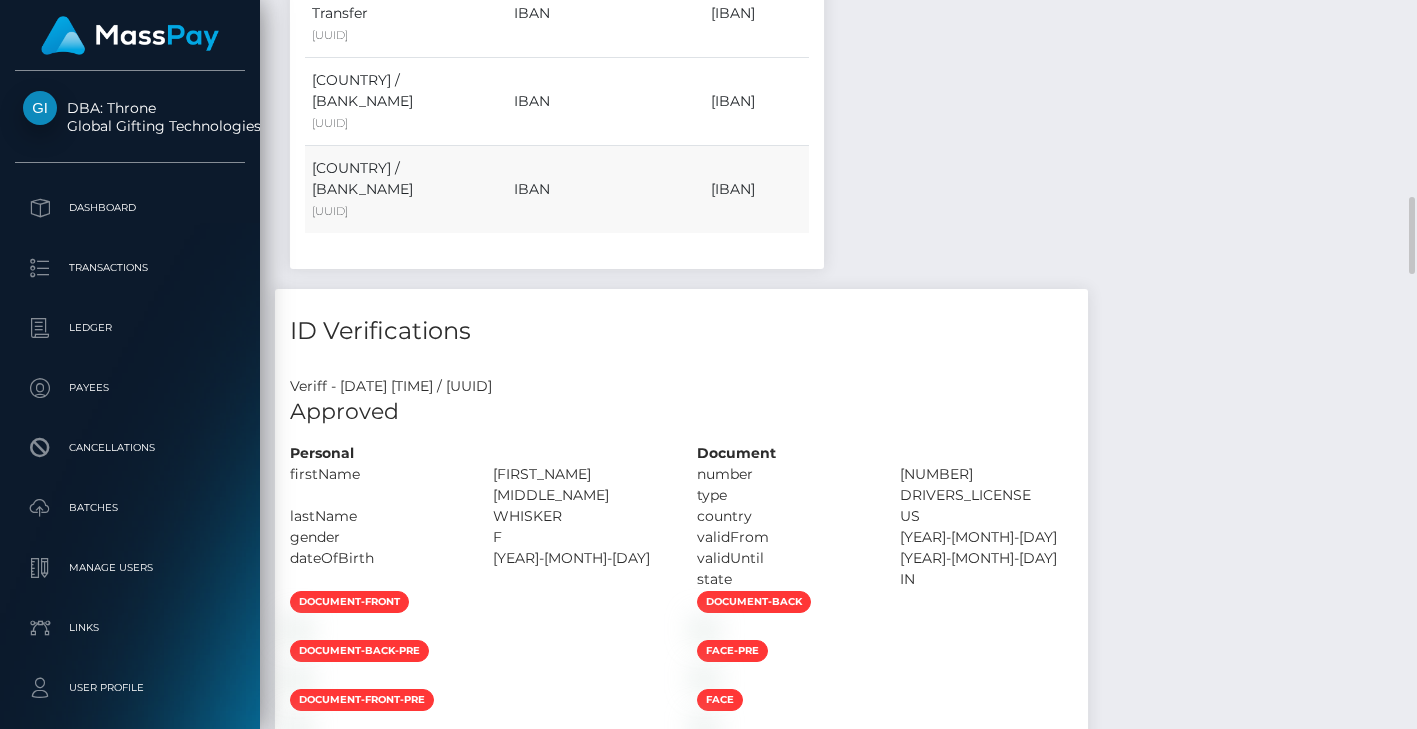 click on "RO13RZBR0000060027424096" at bounding box center [756, 190] 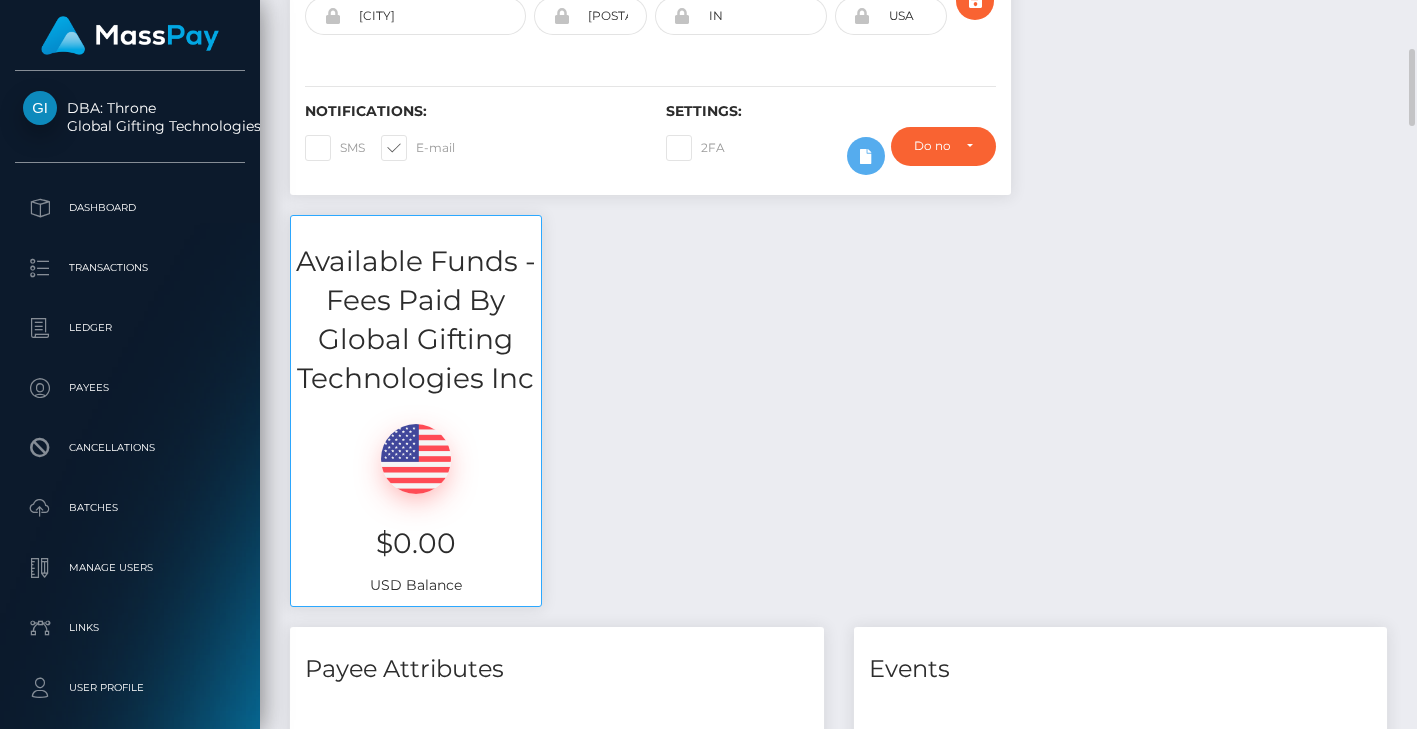 scroll, scrollTop: 0, scrollLeft: 0, axis: both 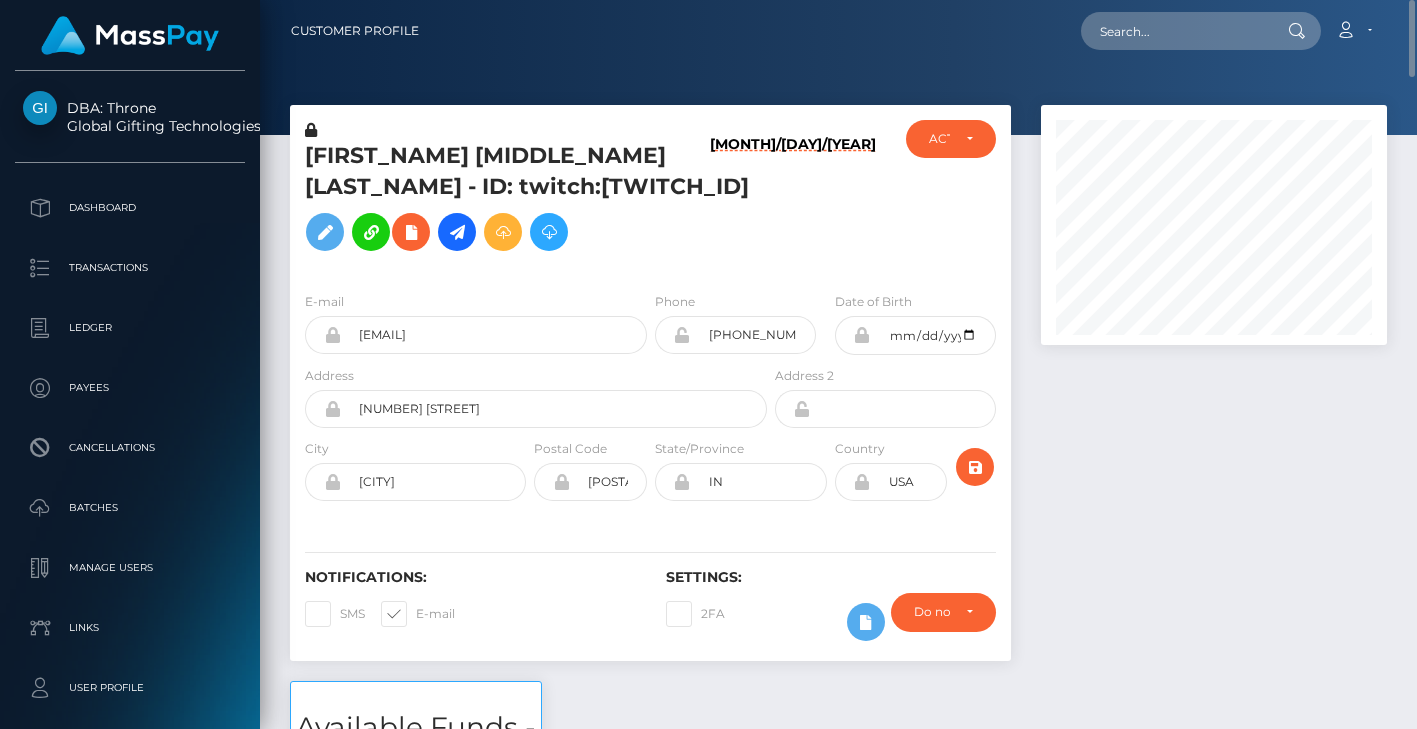 click on "VIVIENNE ELIZABETH WHISKER
- ID: twitch:826350516" at bounding box center (530, 201) 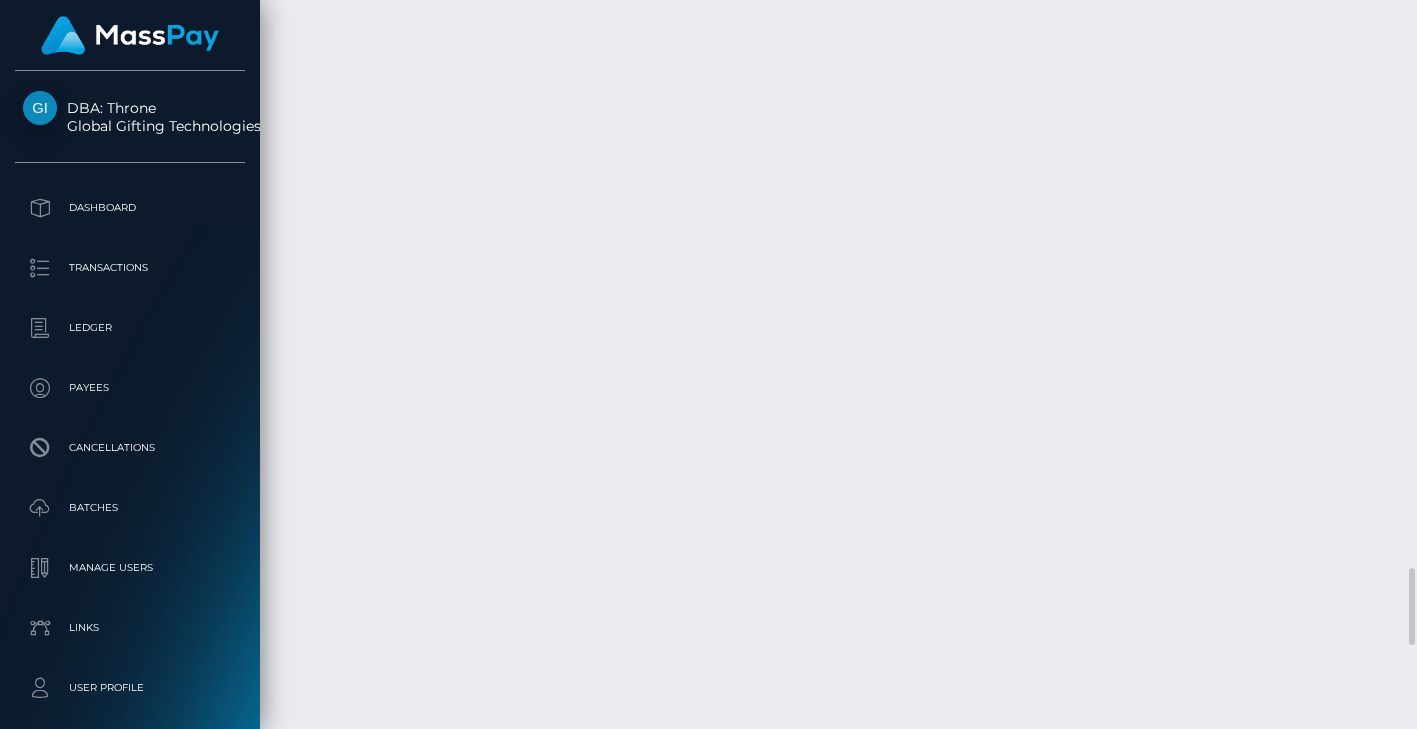 scroll, scrollTop: 6058, scrollLeft: 0, axis: vertical 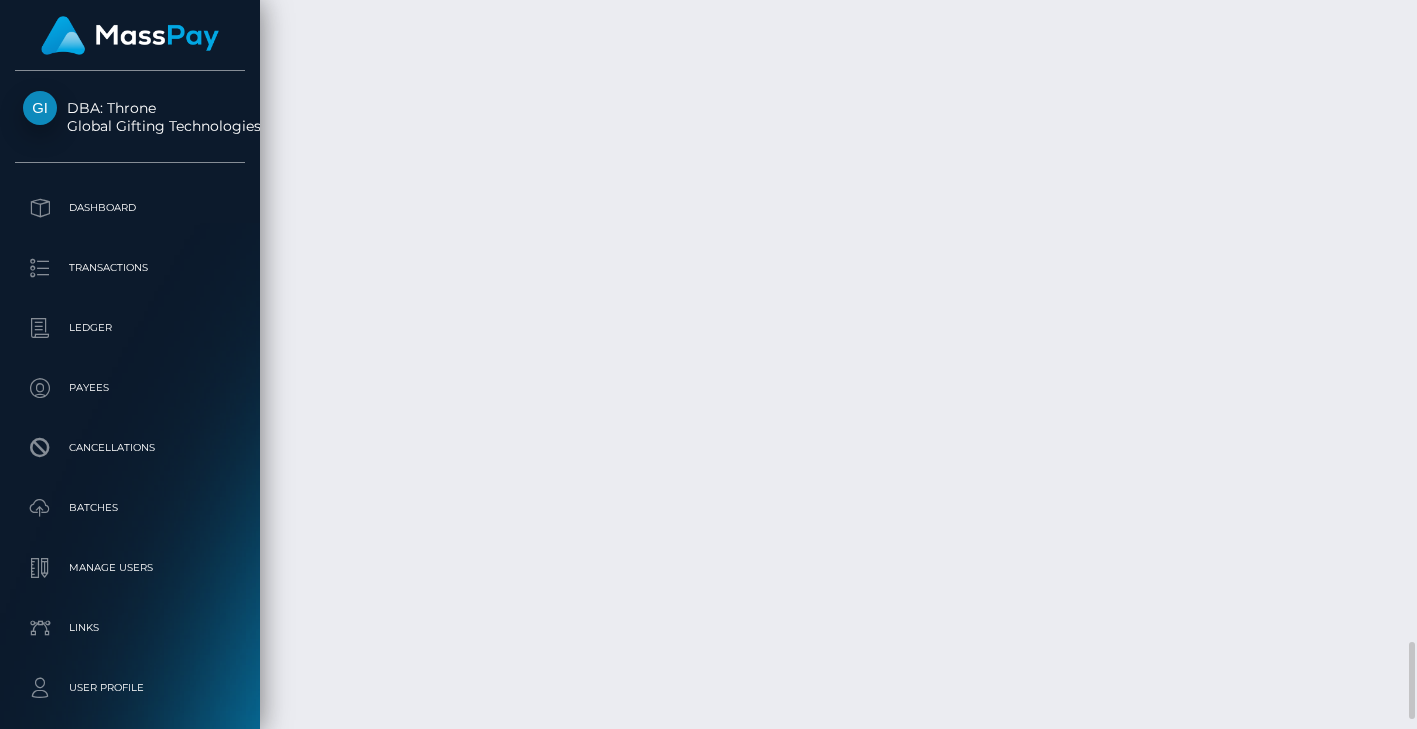 drag, startPoint x: 714, startPoint y: 177, endPoint x: 434, endPoint y: 111, distance: 287.67343 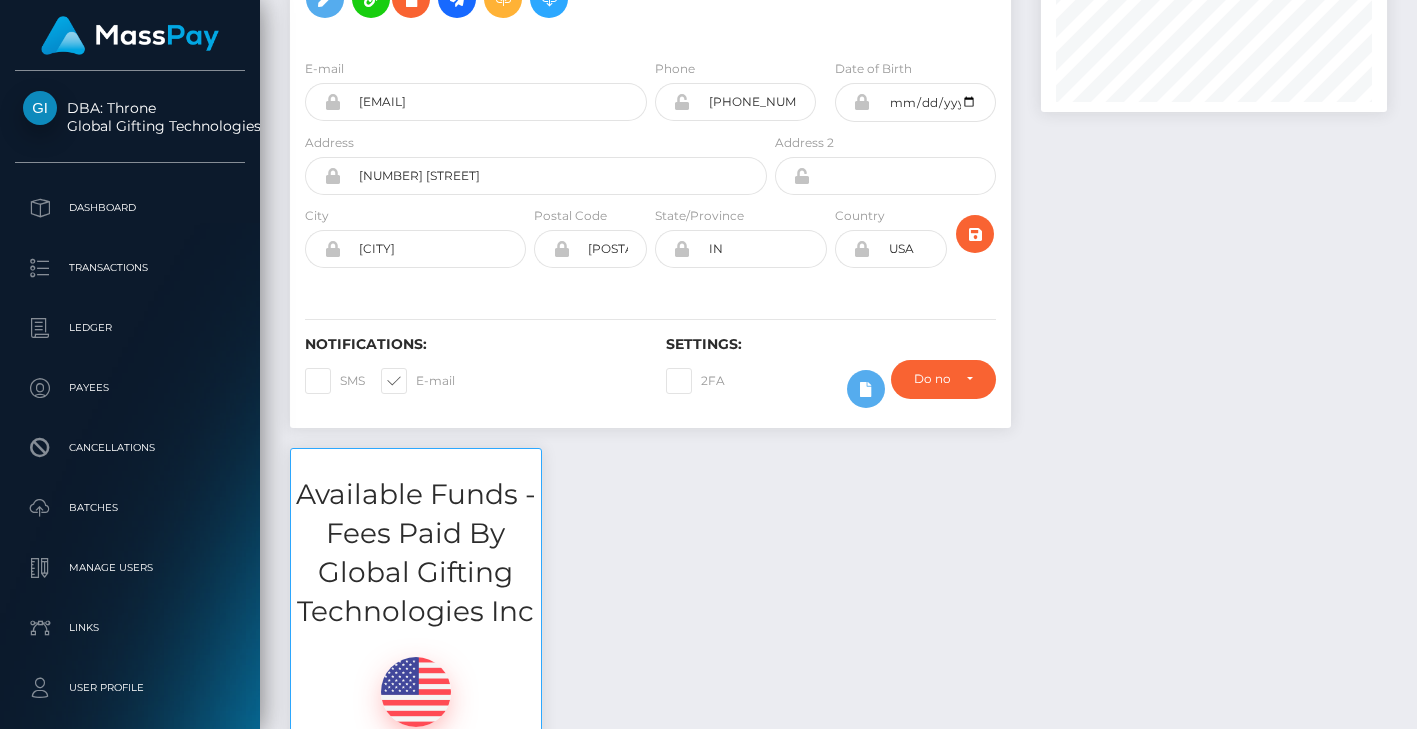 scroll, scrollTop: 0, scrollLeft: 0, axis: both 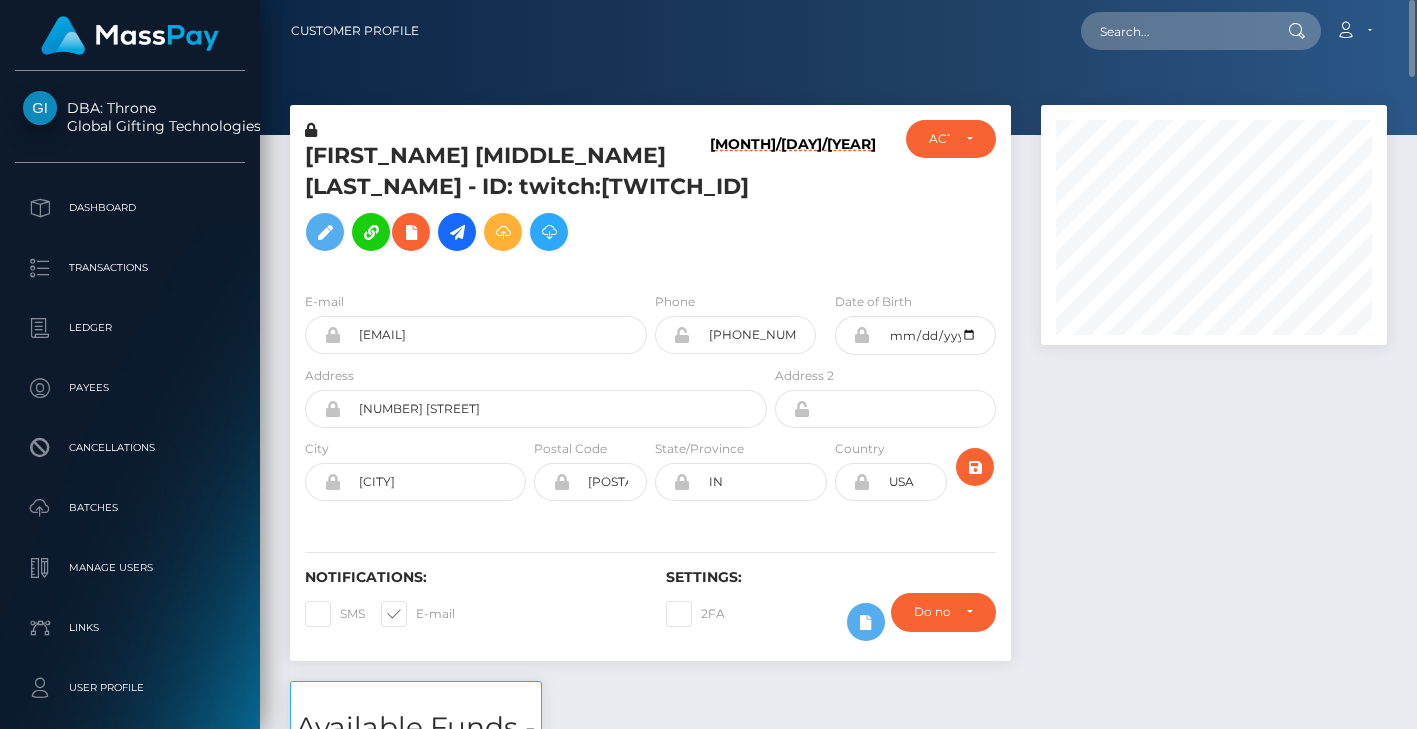 click on "VIVIENNE ELIZABETH WHISKER
- ID: twitch:826350516" at bounding box center [530, 201] 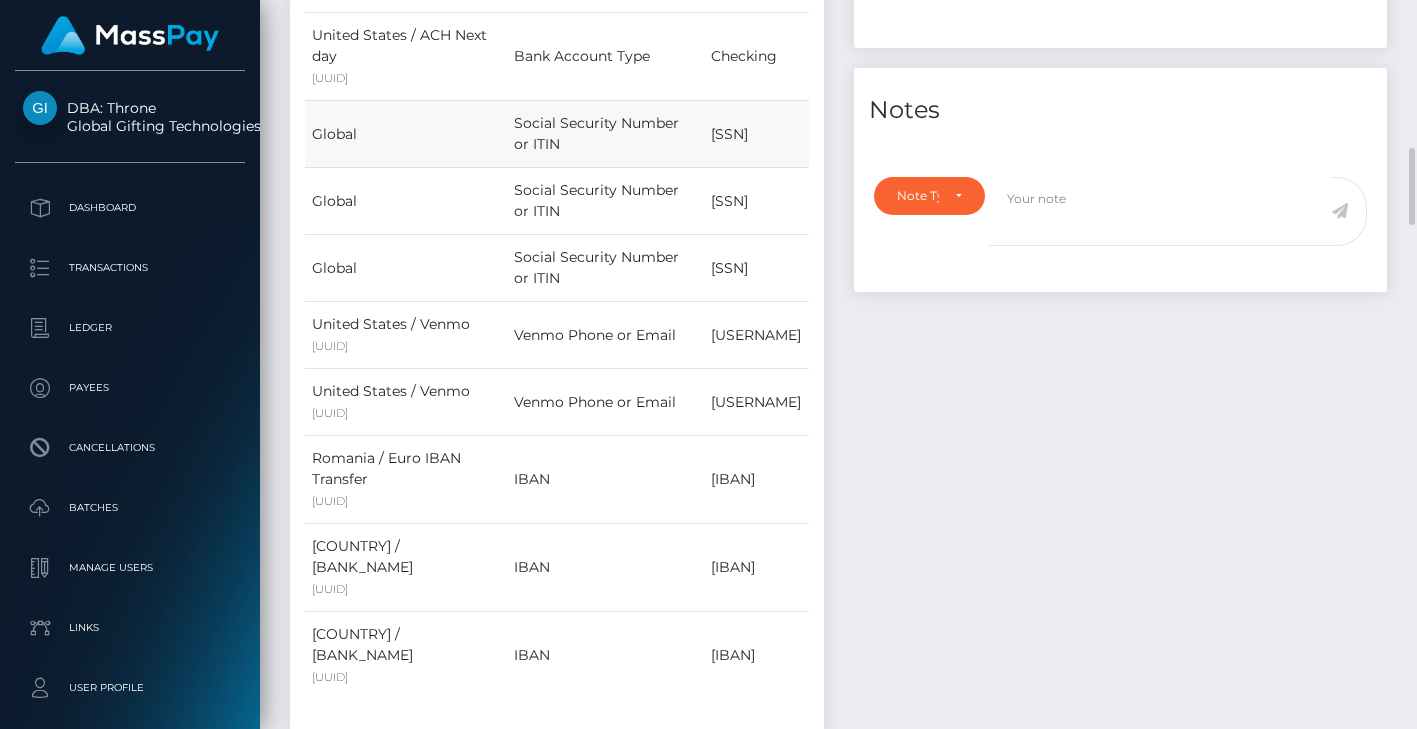 scroll, scrollTop: 1631, scrollLeft: 0, axis: vertical 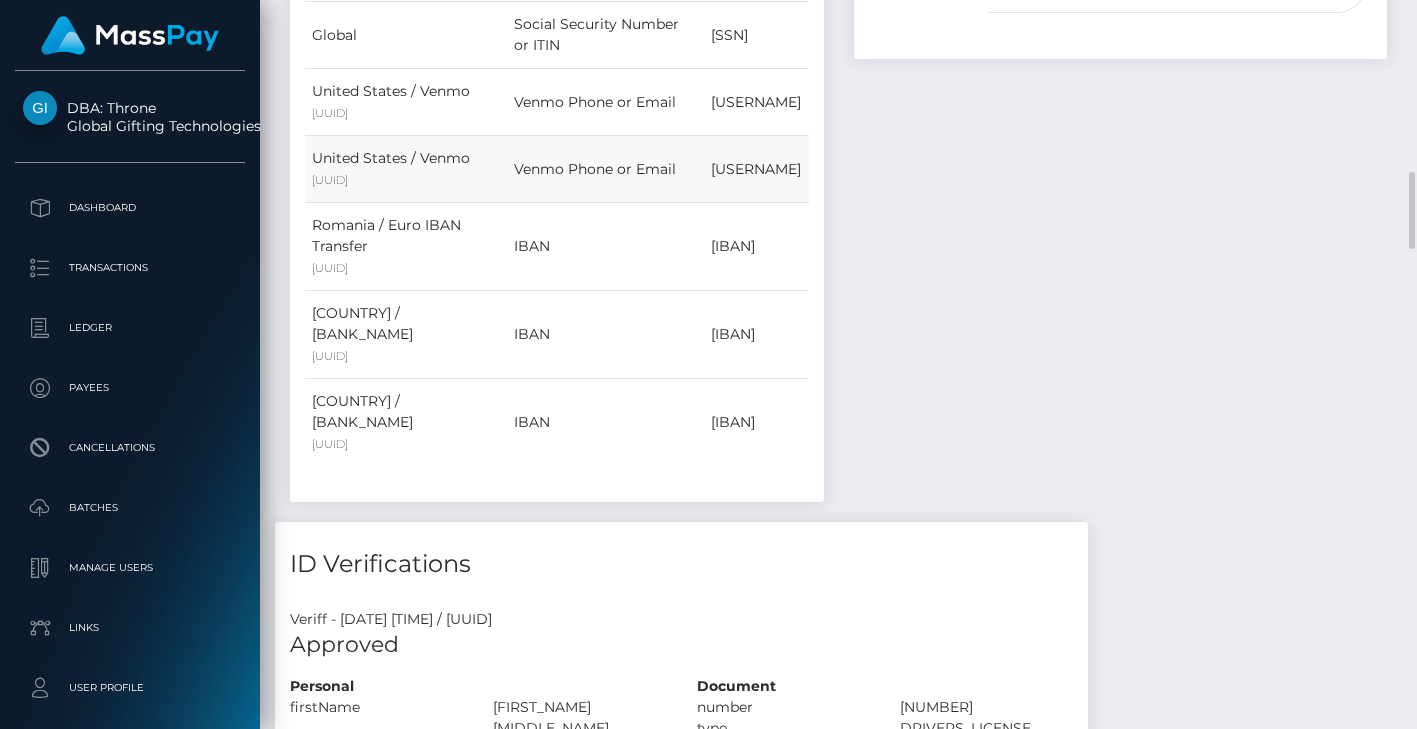 click on "violenthomicide" at bounding box center (756, 169) 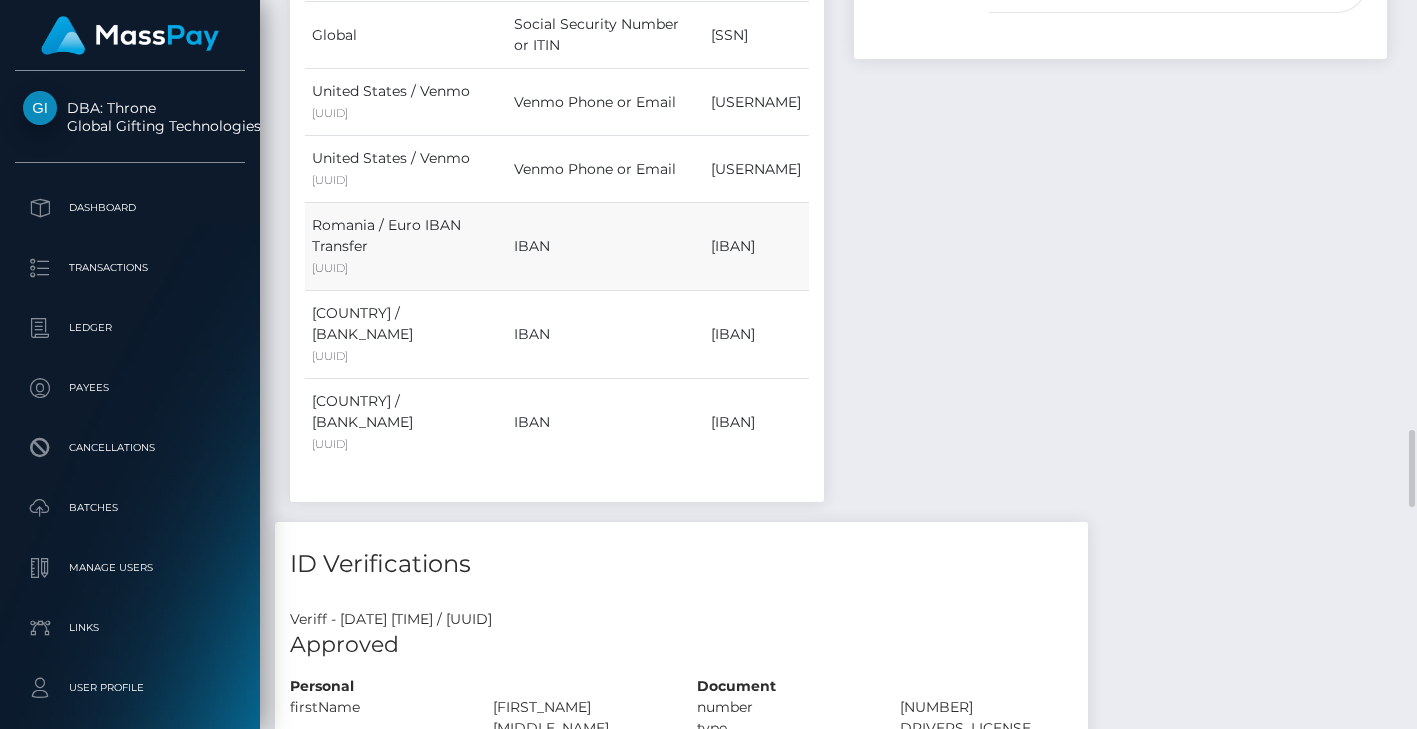 scroll, scrollTop: 1864, scrollLeft: 0, axis: vertical 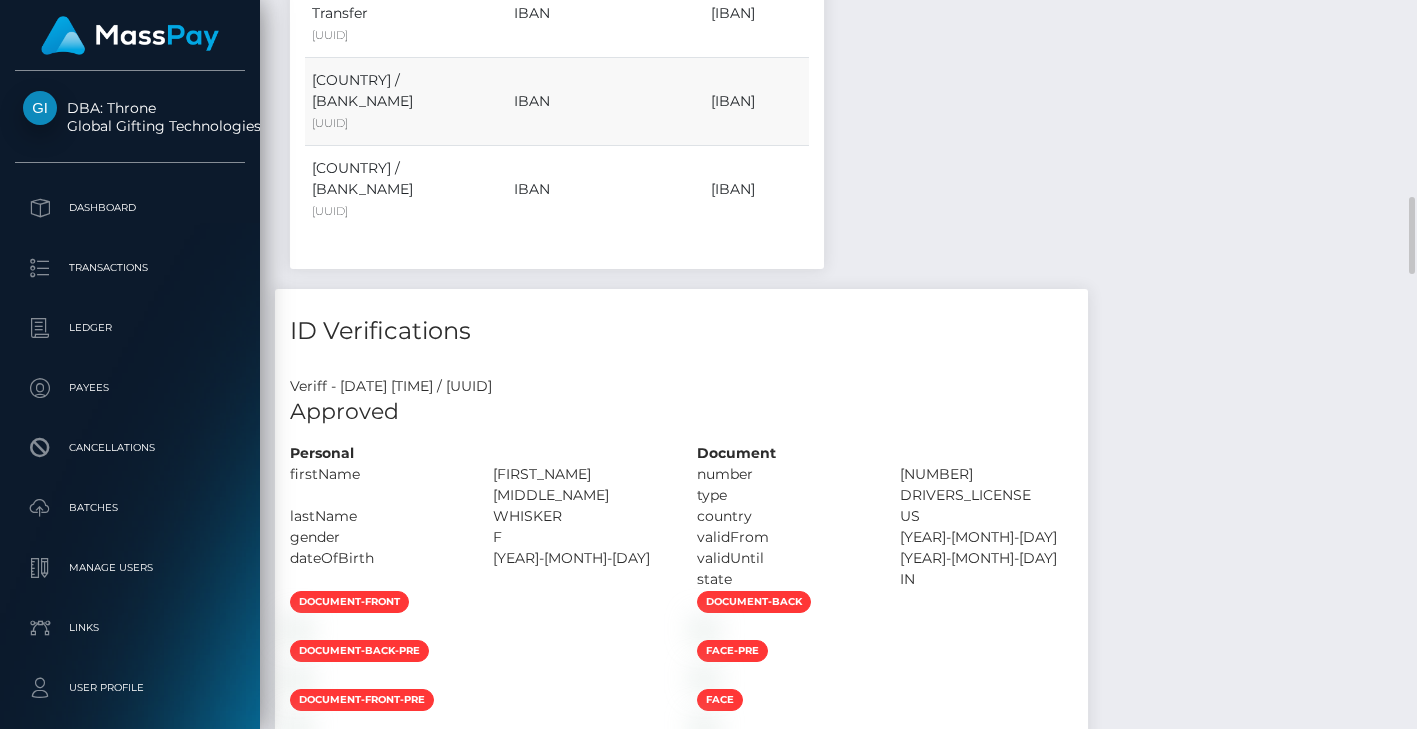 click on "BE23905139814591" at bounding box center (756, 102) 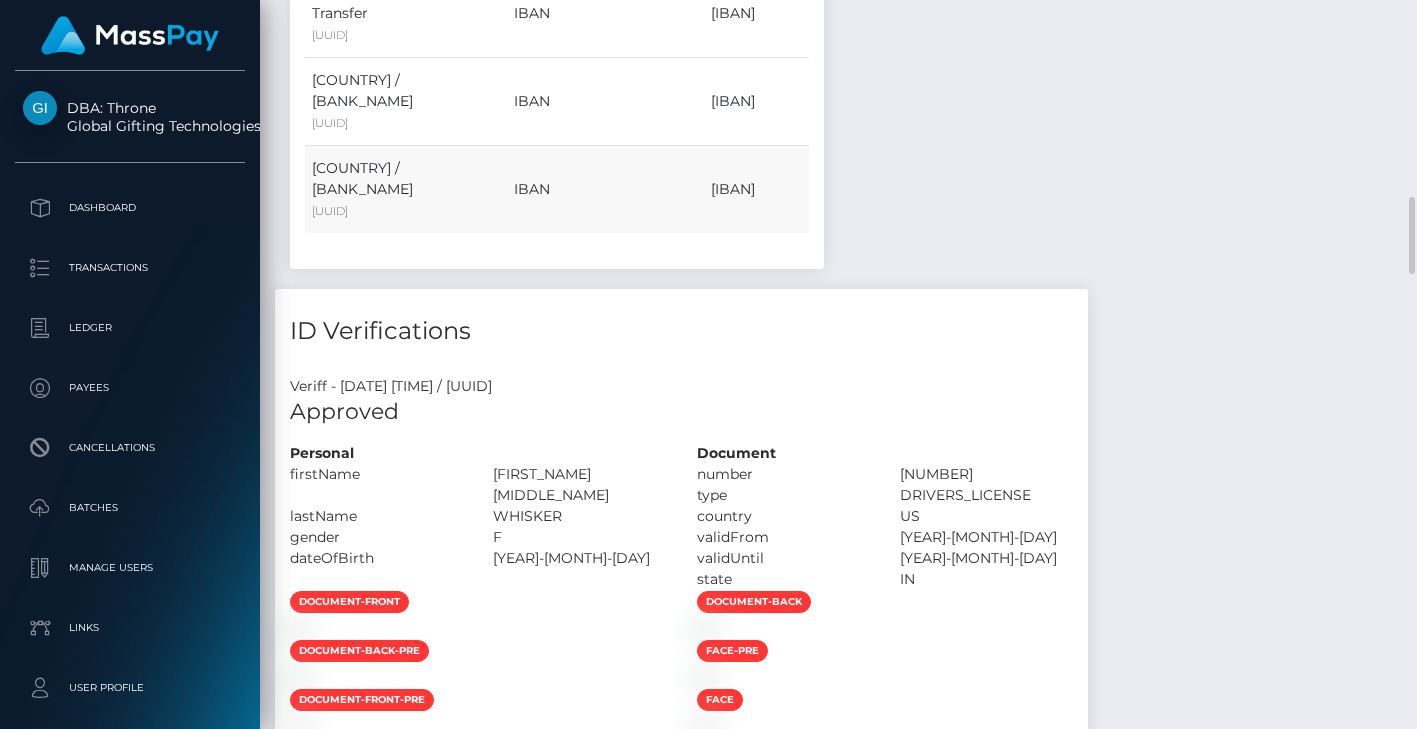 copy on "BE23905139814591" 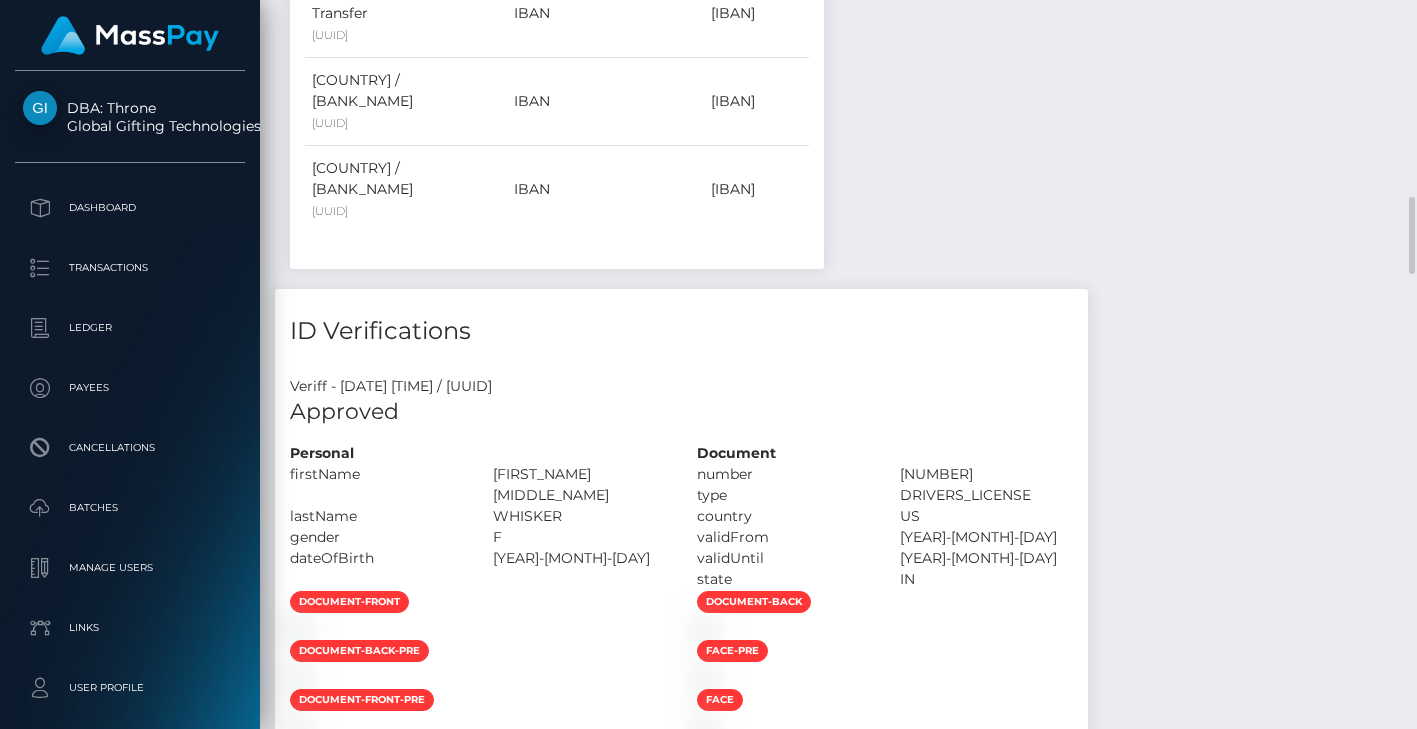 click on "Events
Type
Time
Event
Changed By" at bounding box center [1121, -241] 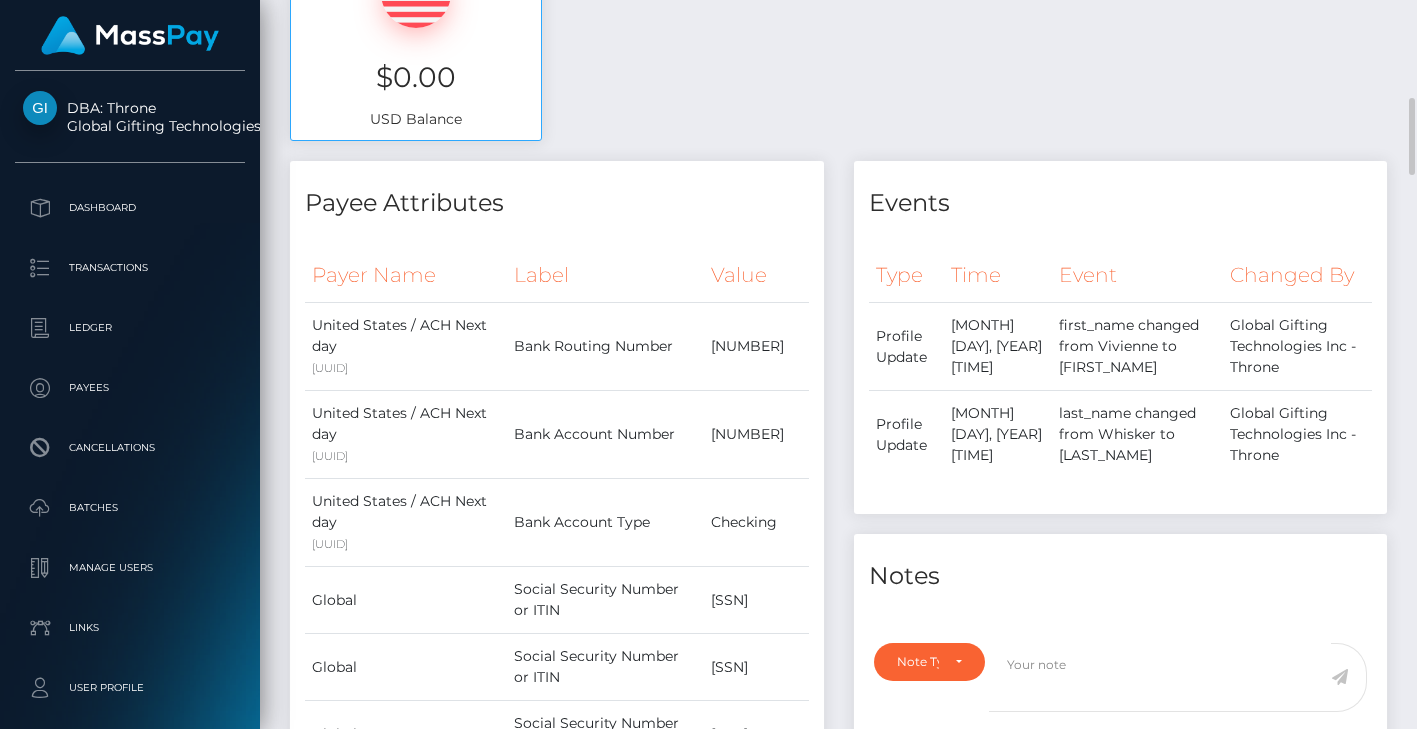 scroll, scrollTop: 1631, scrollLeft: 0, axis: vertical 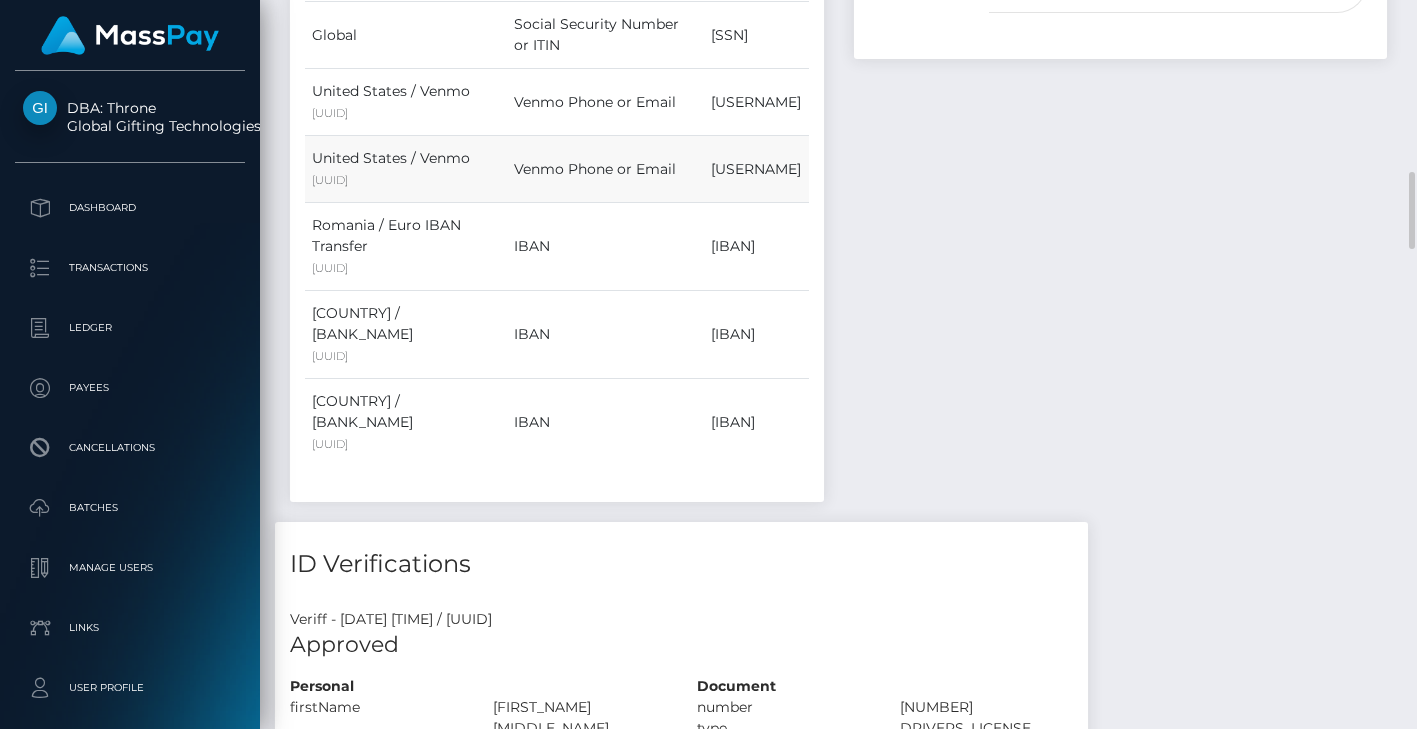 click on "violenthomicide" at bounding box center (756, 169) 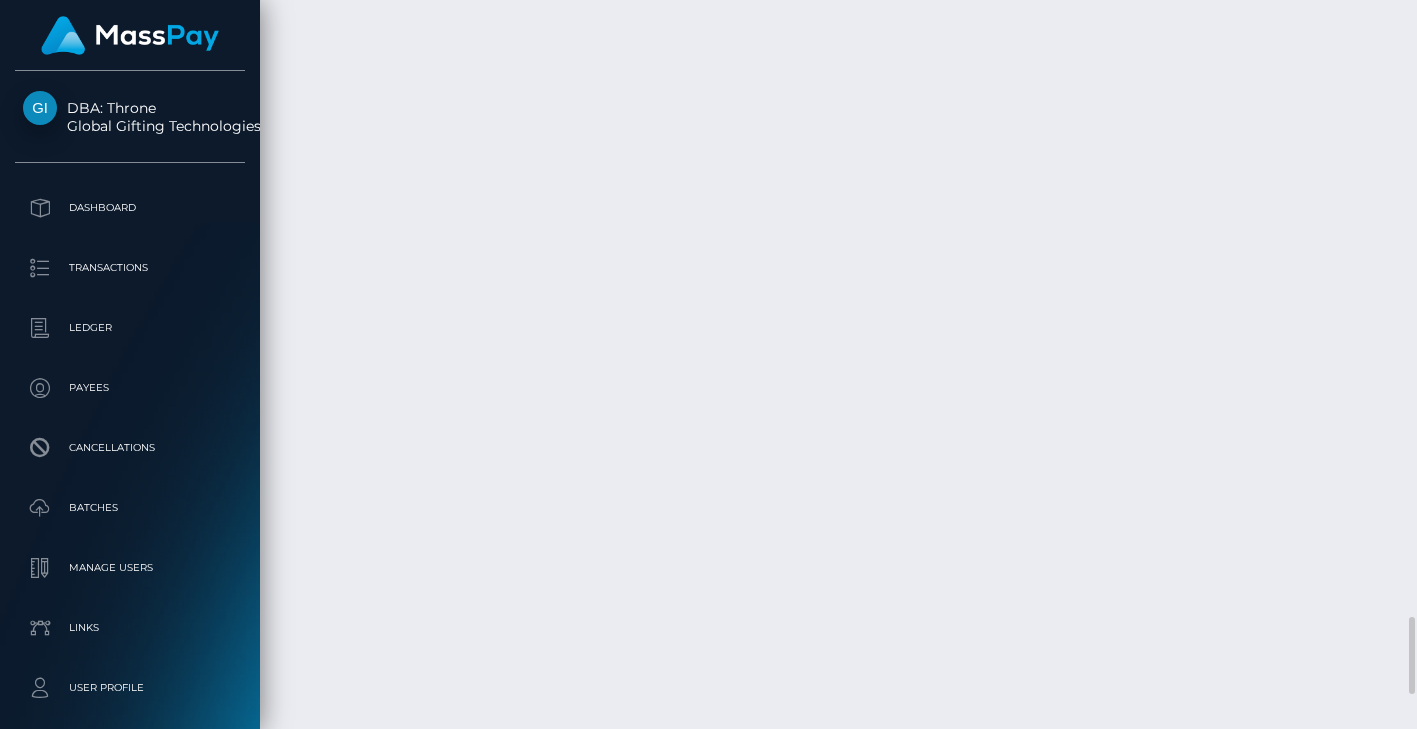 scroll, scrollTop: 6150, scrollLeft: 0, axis: vertical 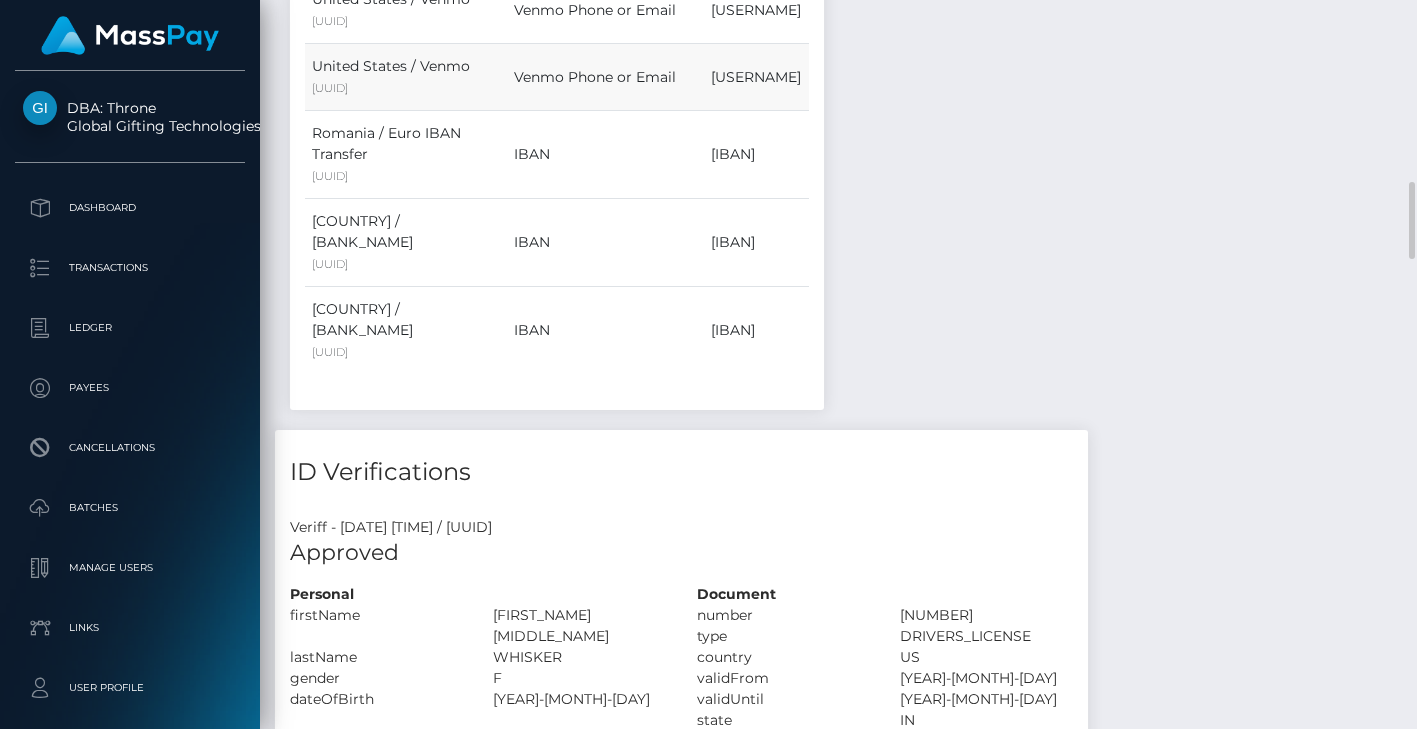 drag, startPoint x: 623, startPoint y: 227, endPoint x: 643, endPoint y: 227, distance: 20 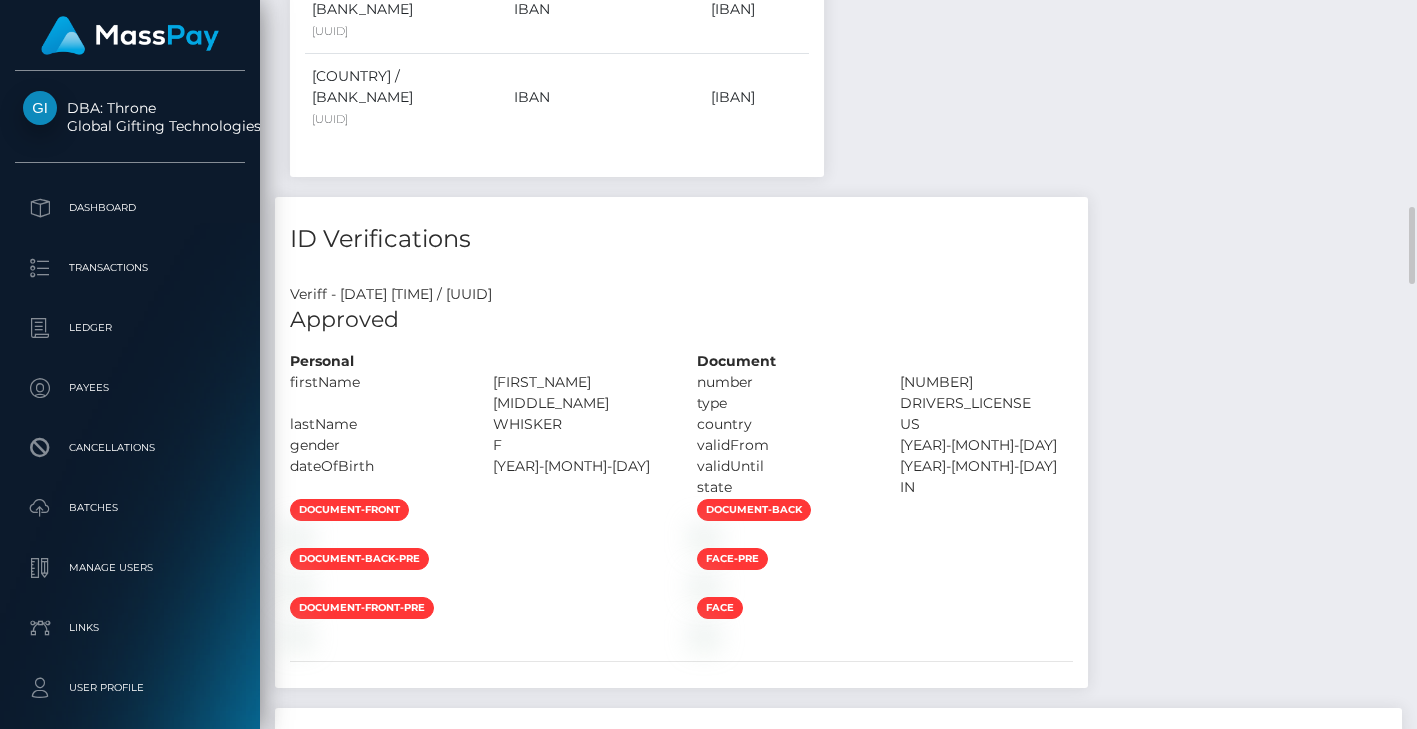 scroll, scrollTop: 1490, scrollLeft: 0, axis: vertical 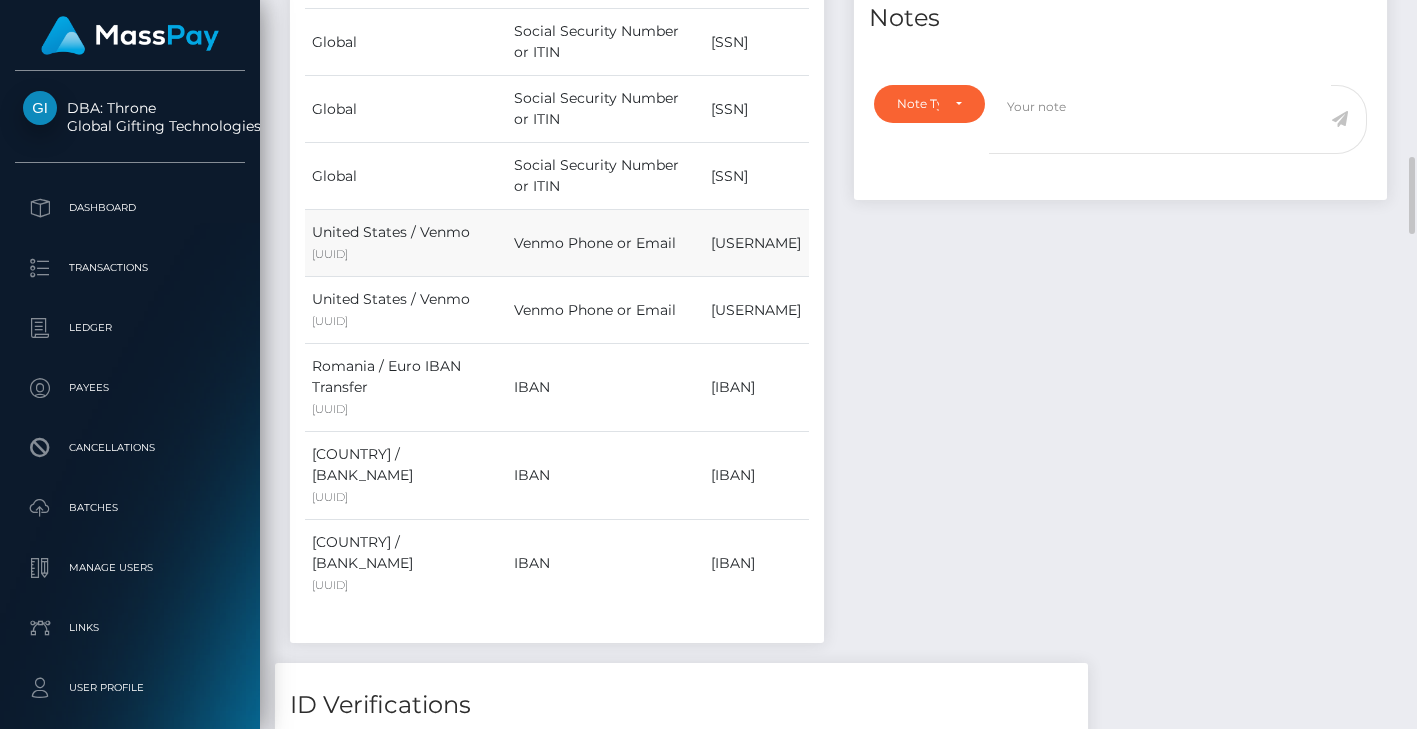 click on "@violenthomicide" at bounding box center [756, 243] 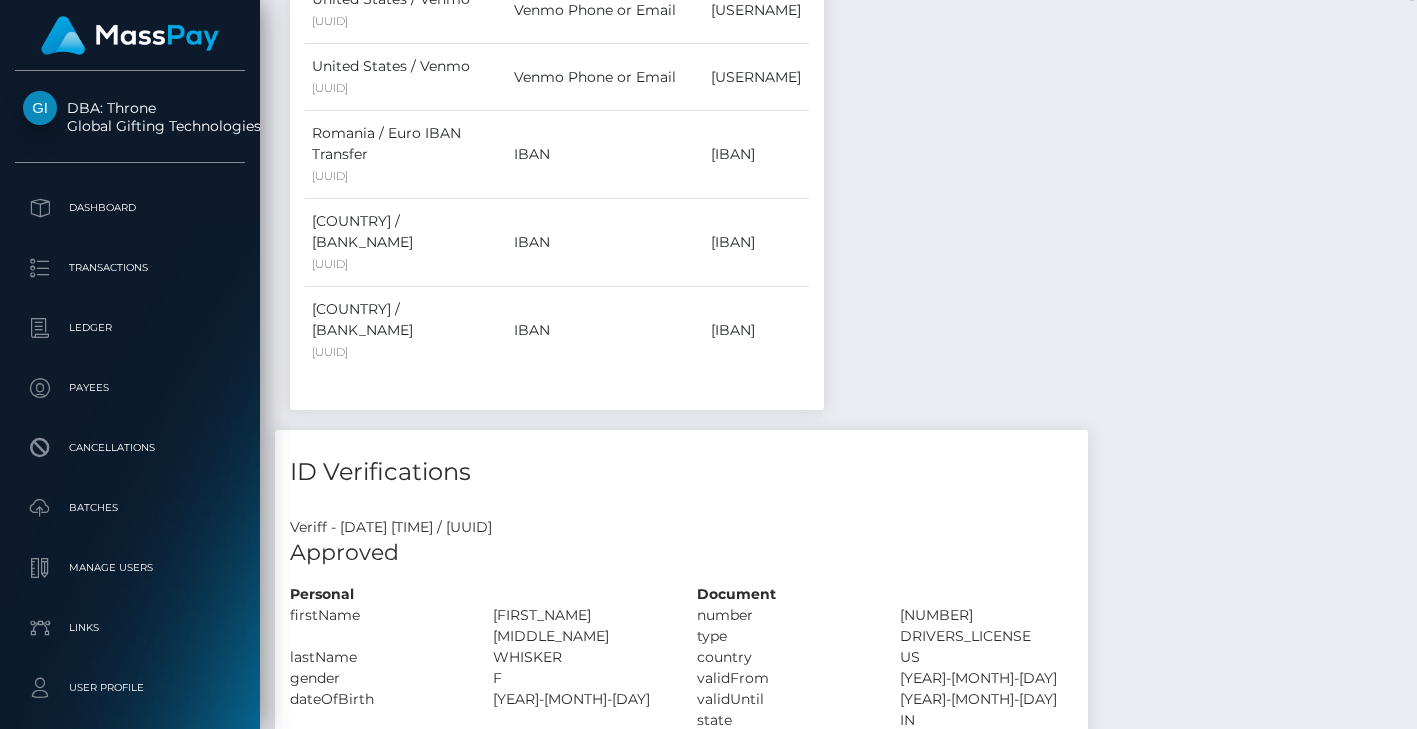 scroll, scrollTop: 1490, scrollLeft: 0, axis: vertical 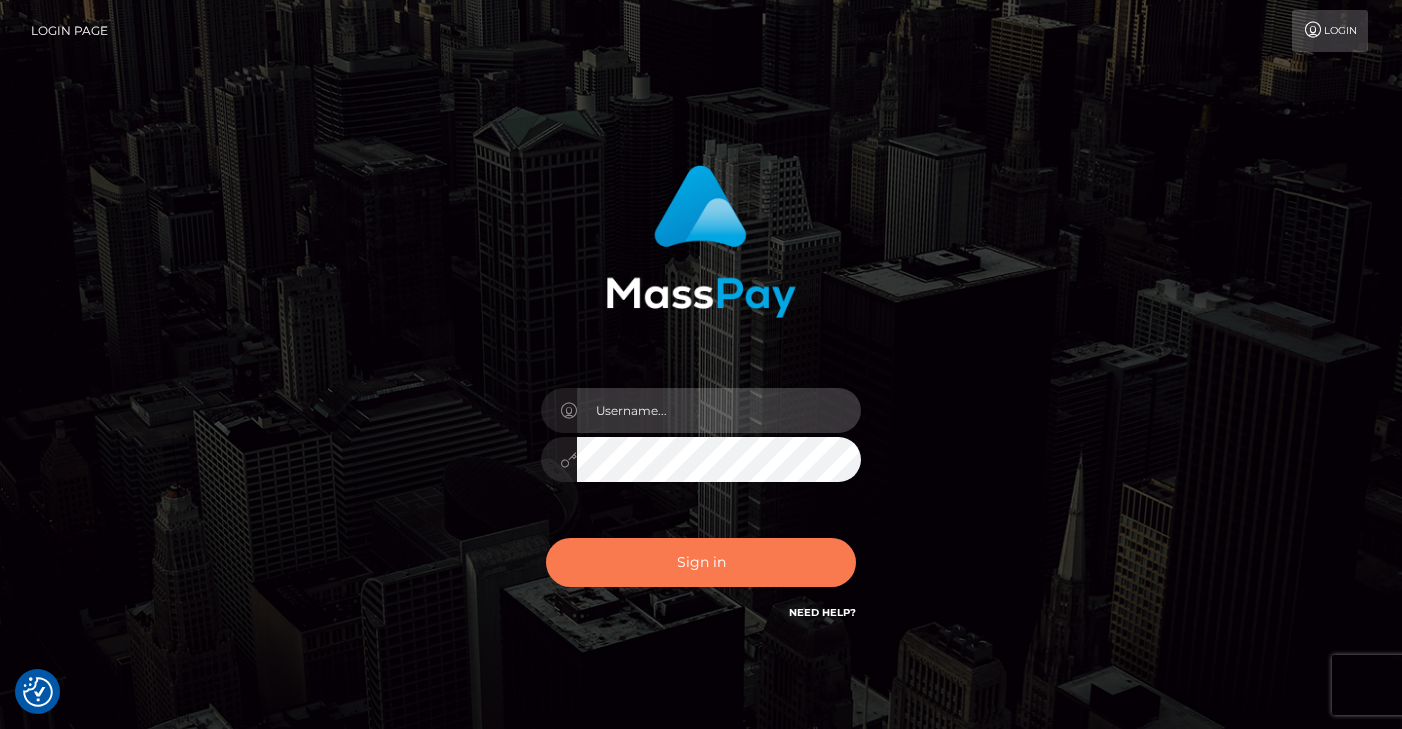type on "vlad" 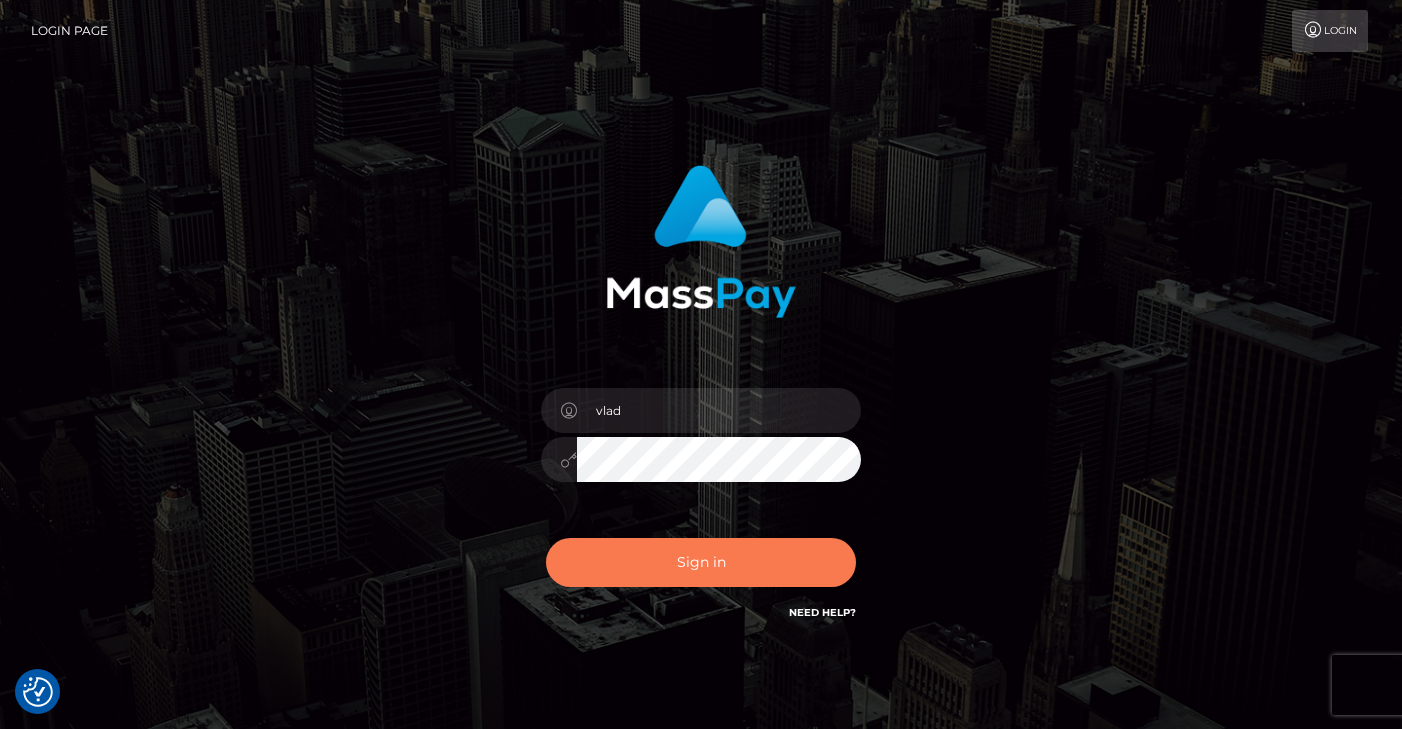 click on "Sign in" at bounding box center (701, 562) 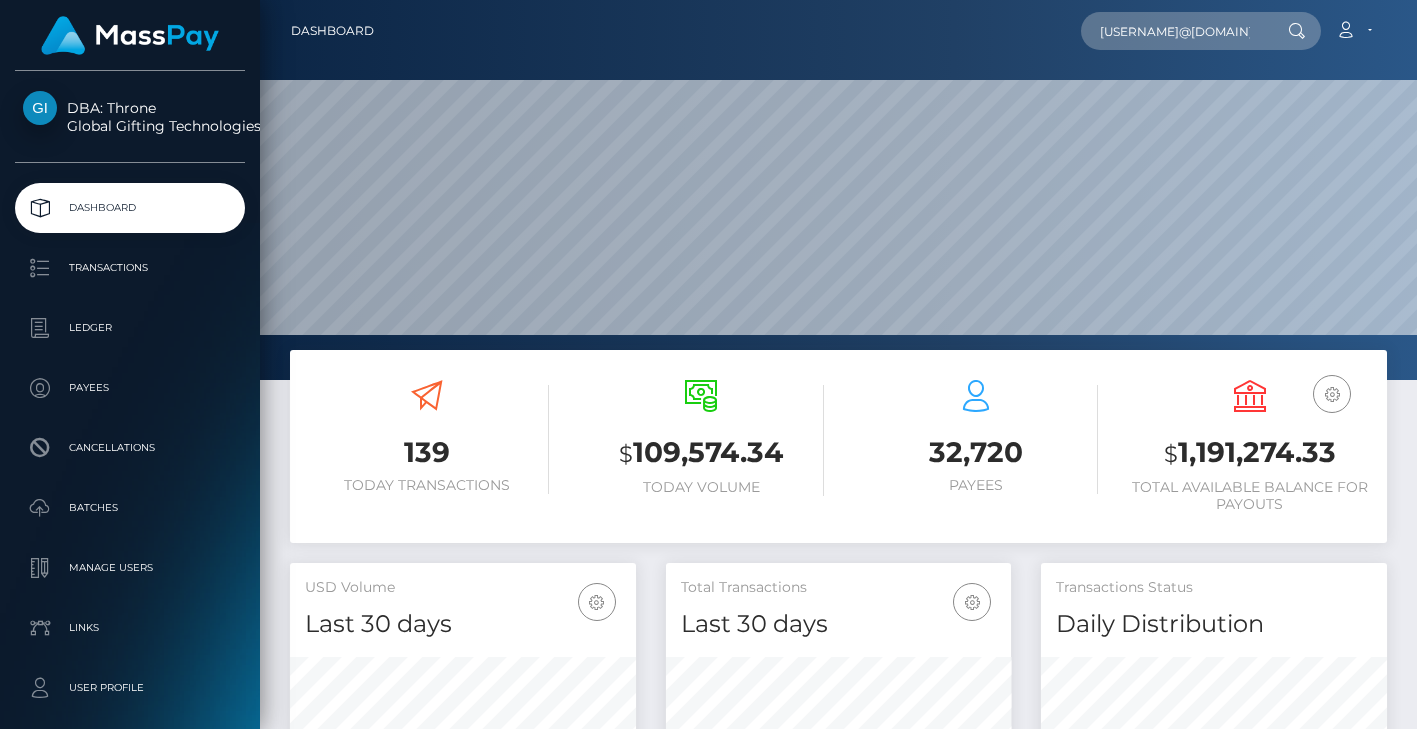 scroll, scrollTop: 0, scrollLeft: 0, axis: both 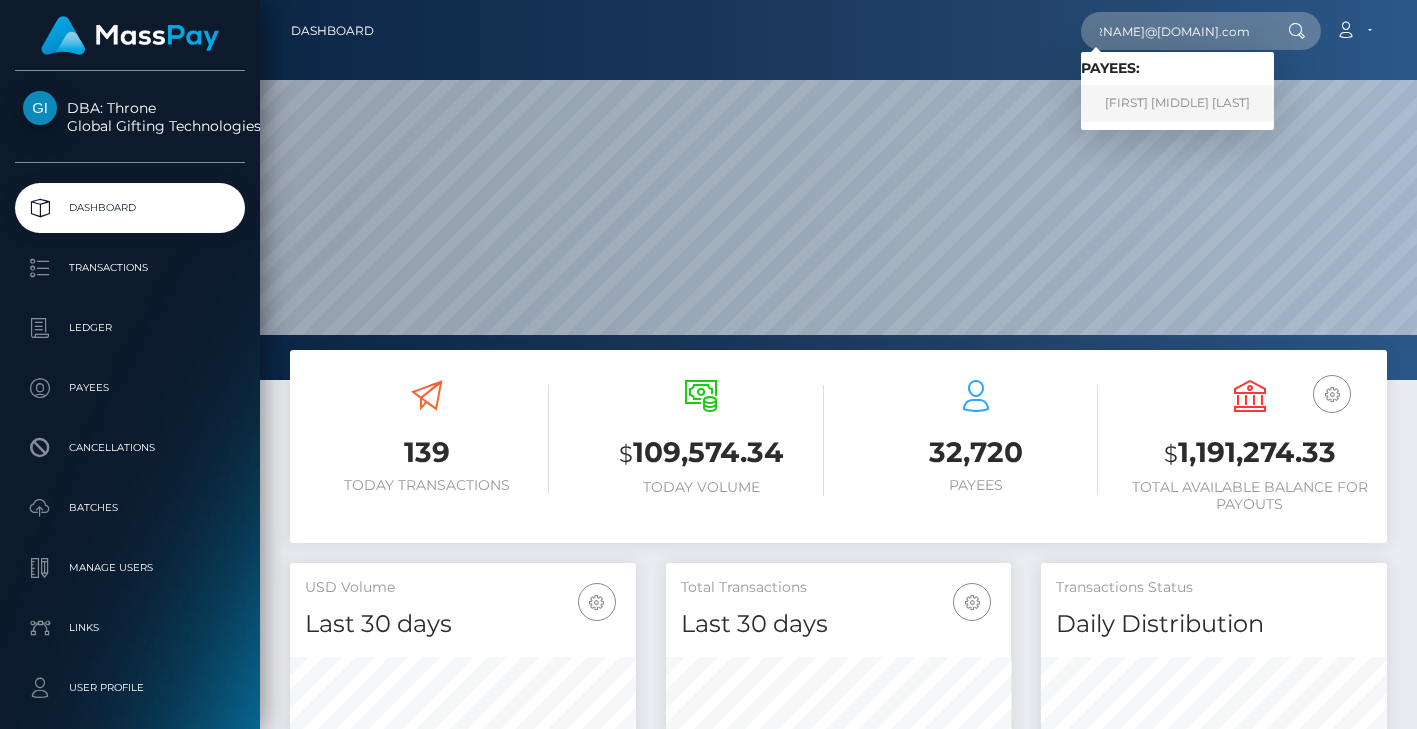 type on "[USERNAME]@[DOMAIN].com" 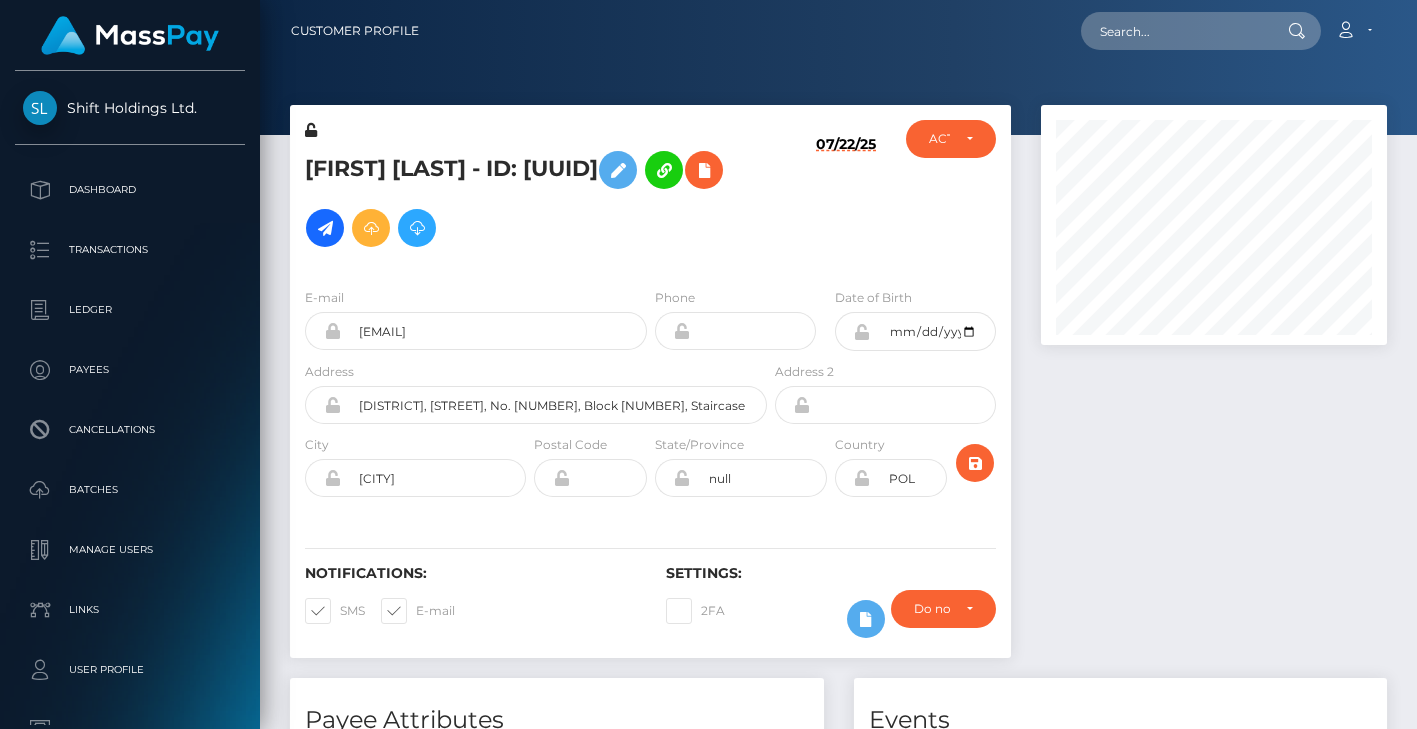 scroll, scrollTop: 0, scrollLeft: 0, axis: both 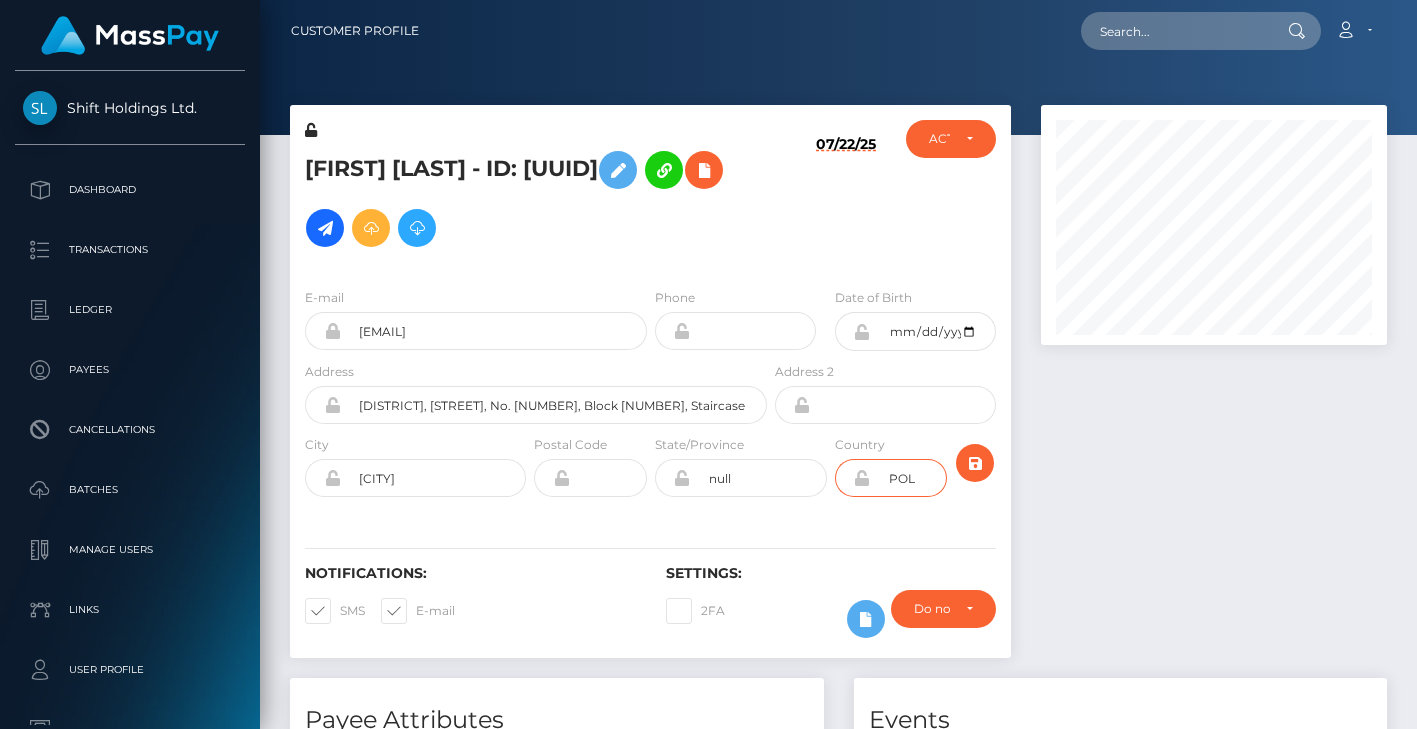 drag, startPoint x: 922, startPoint y: 511, endPoint x: 893, endPoint y: 513, distance: 29.068884 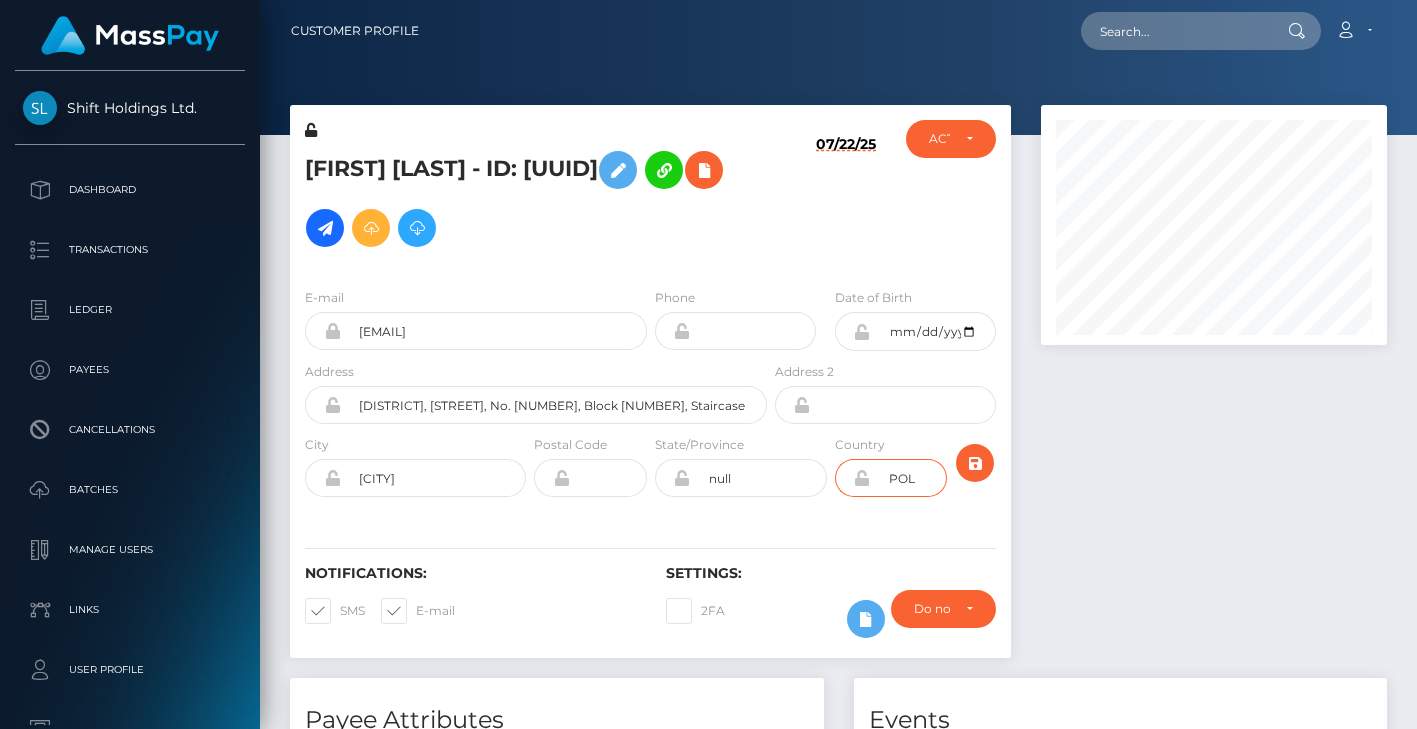 click on "POL" at bounding box center [909, 478] 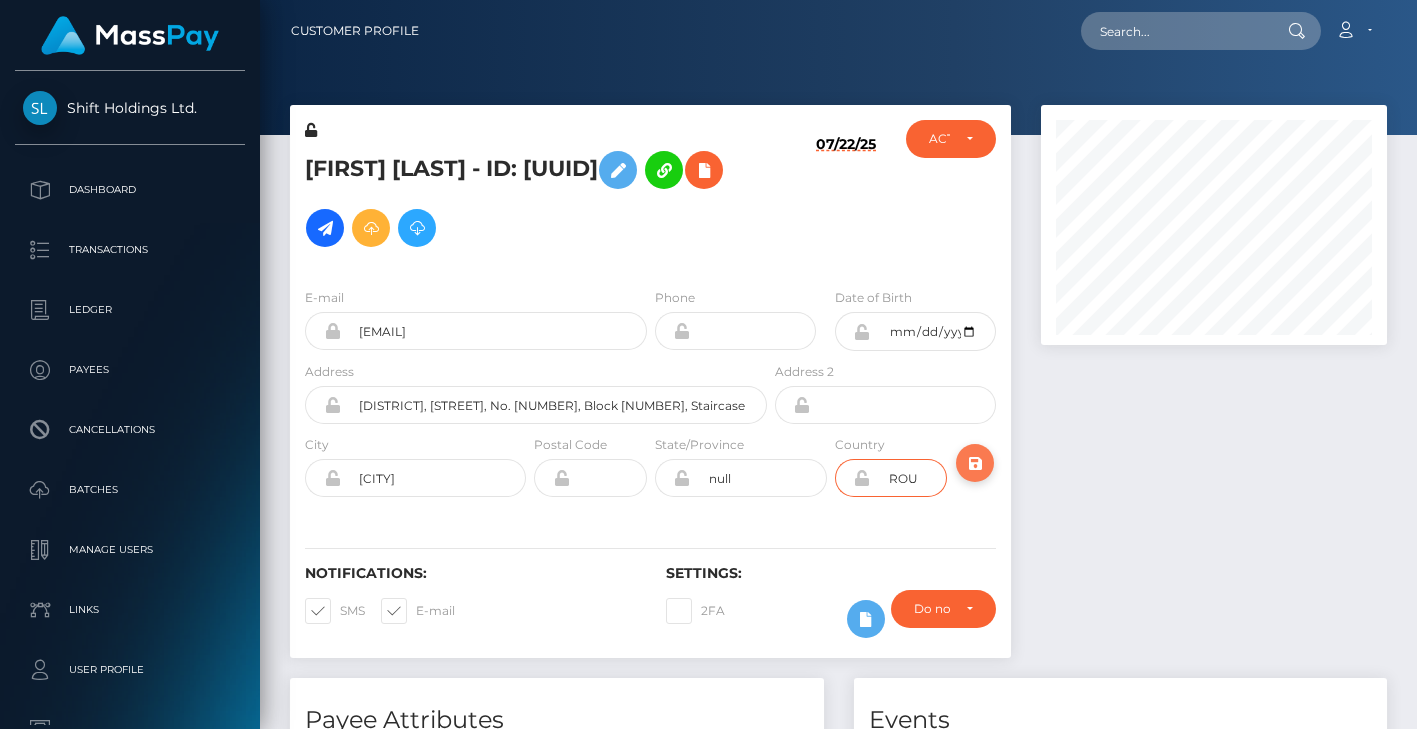 type on "ROU" 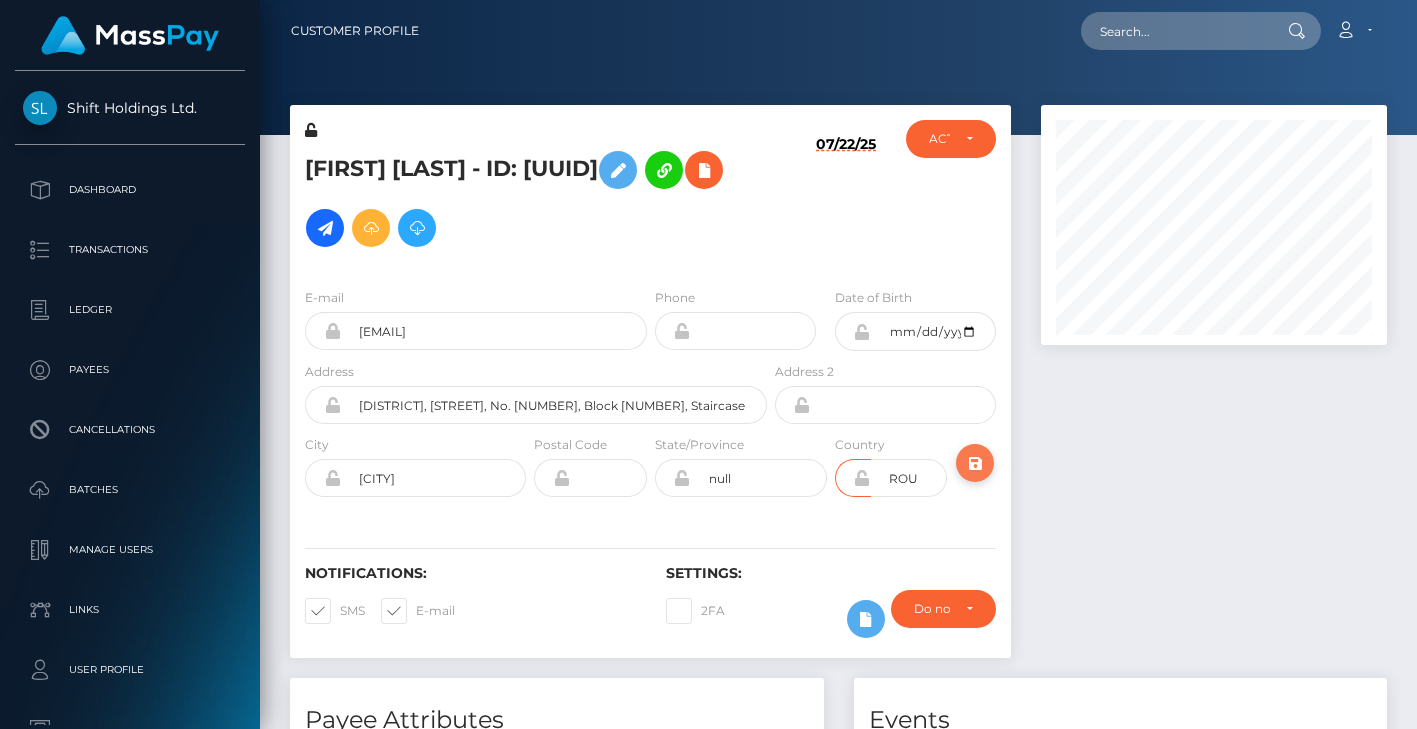 click at bounding box center (975, 463) 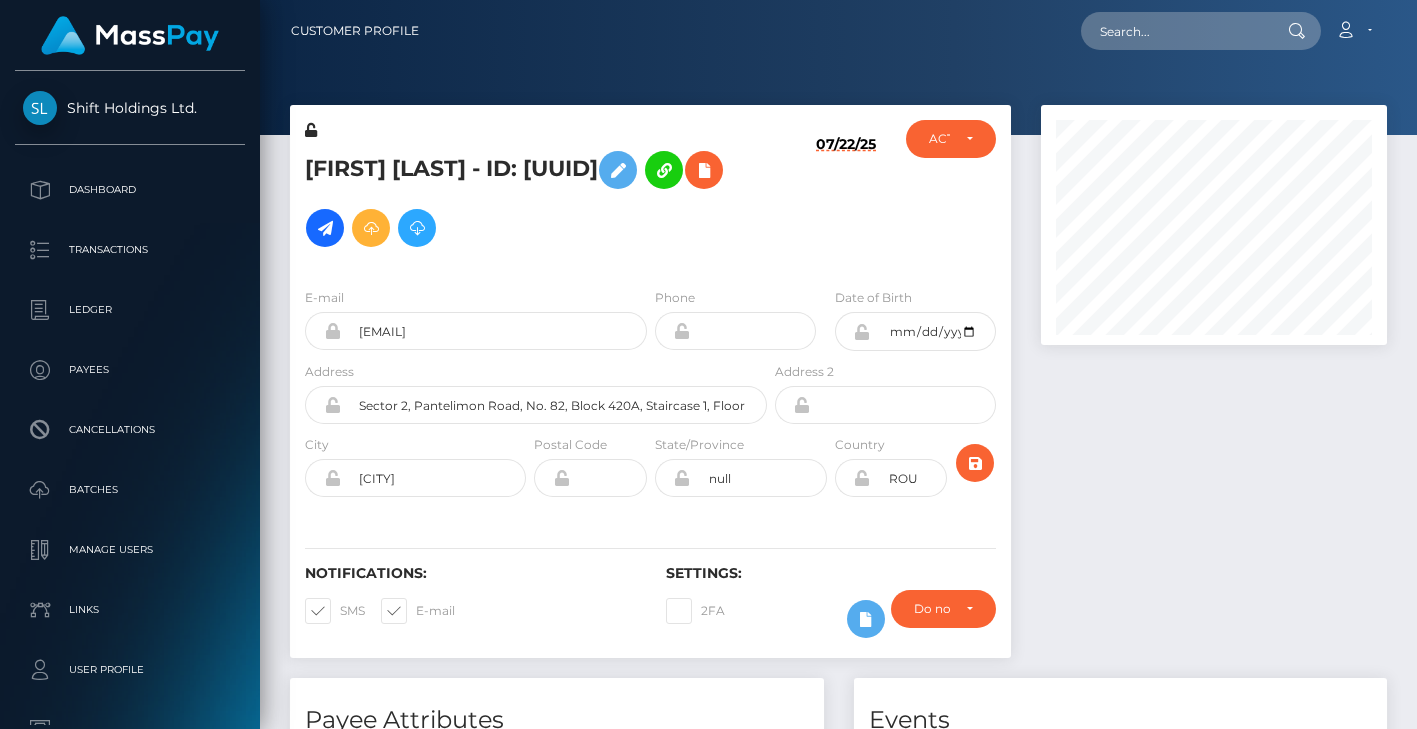 scroll, scrollTop: 0, scrollLeft: 0, axis: both 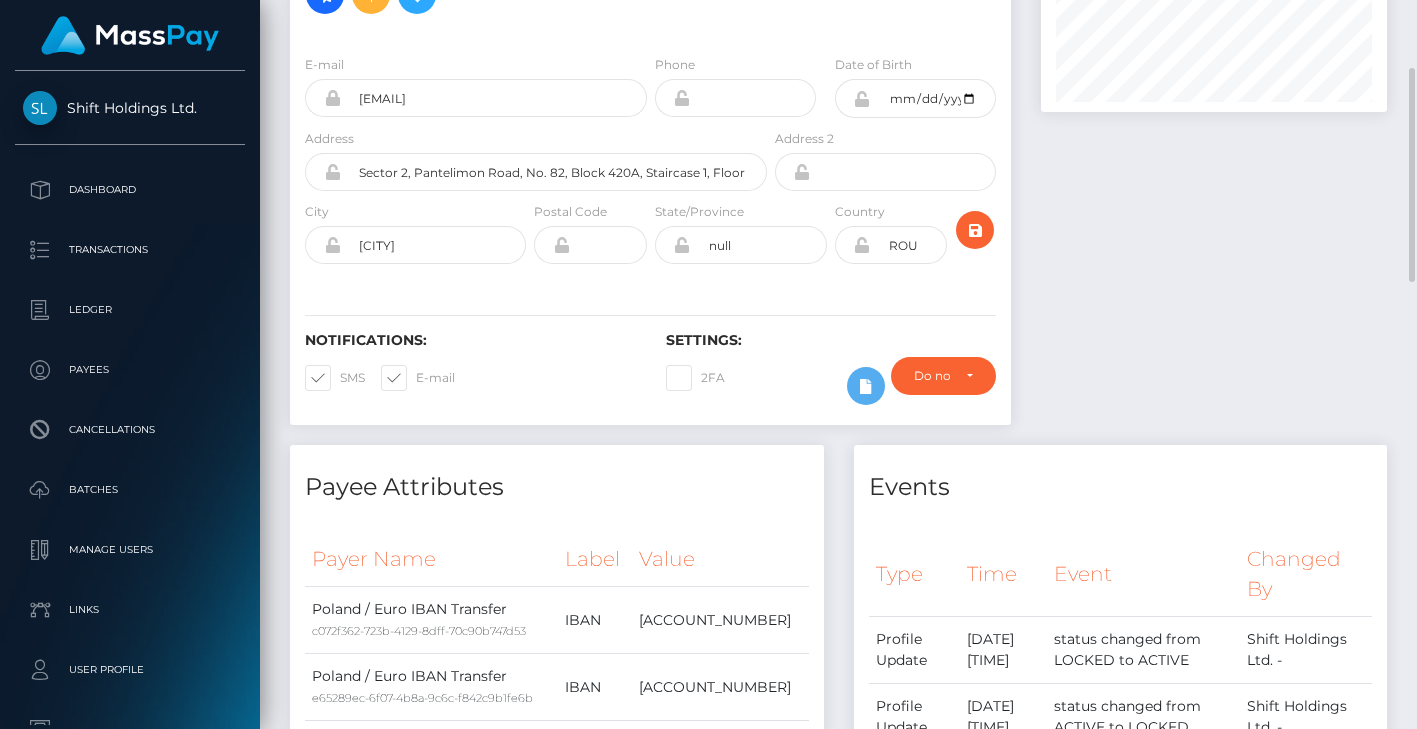 click on "Notifications:
SMS
E-mail
Settings:
2FA" at bounding box center [650, 354] 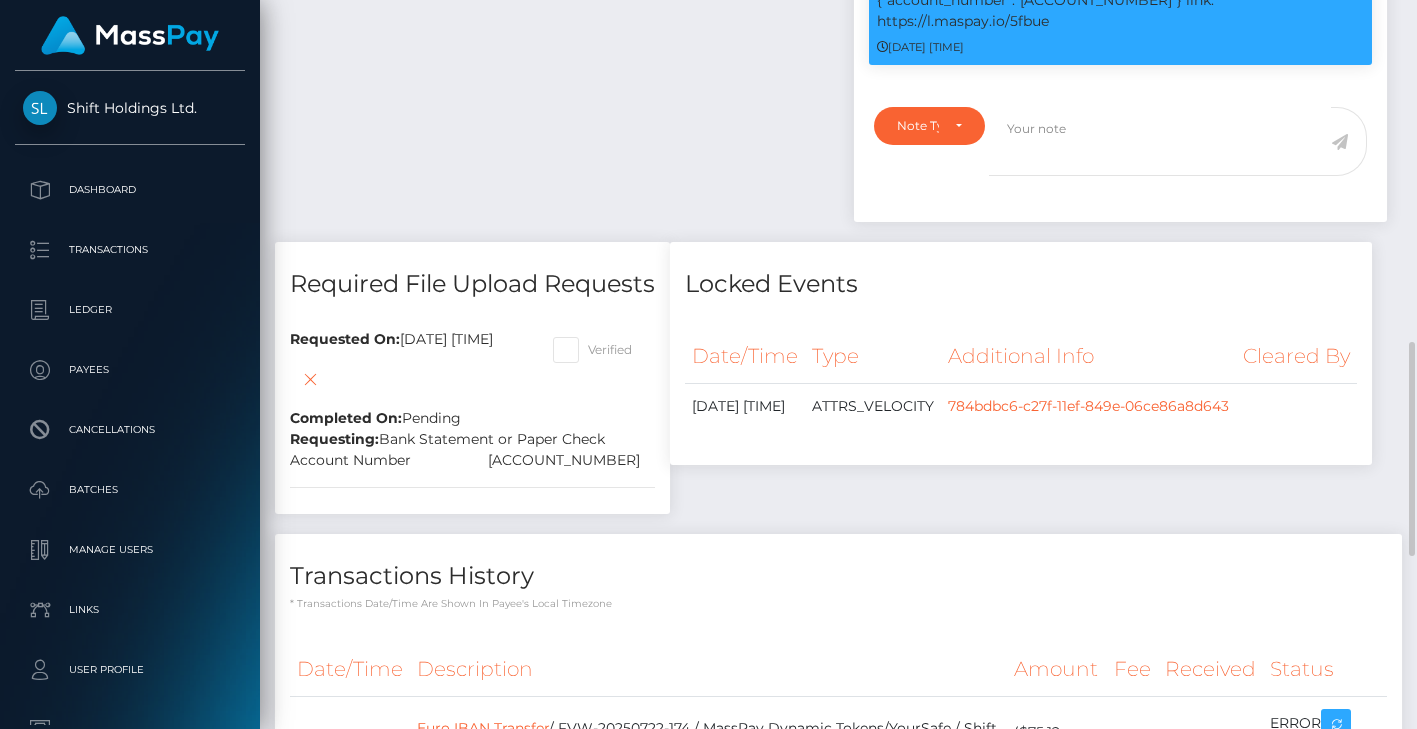 scroll, scrollTop: 1752, scrollLeft: 0, axis: vertical 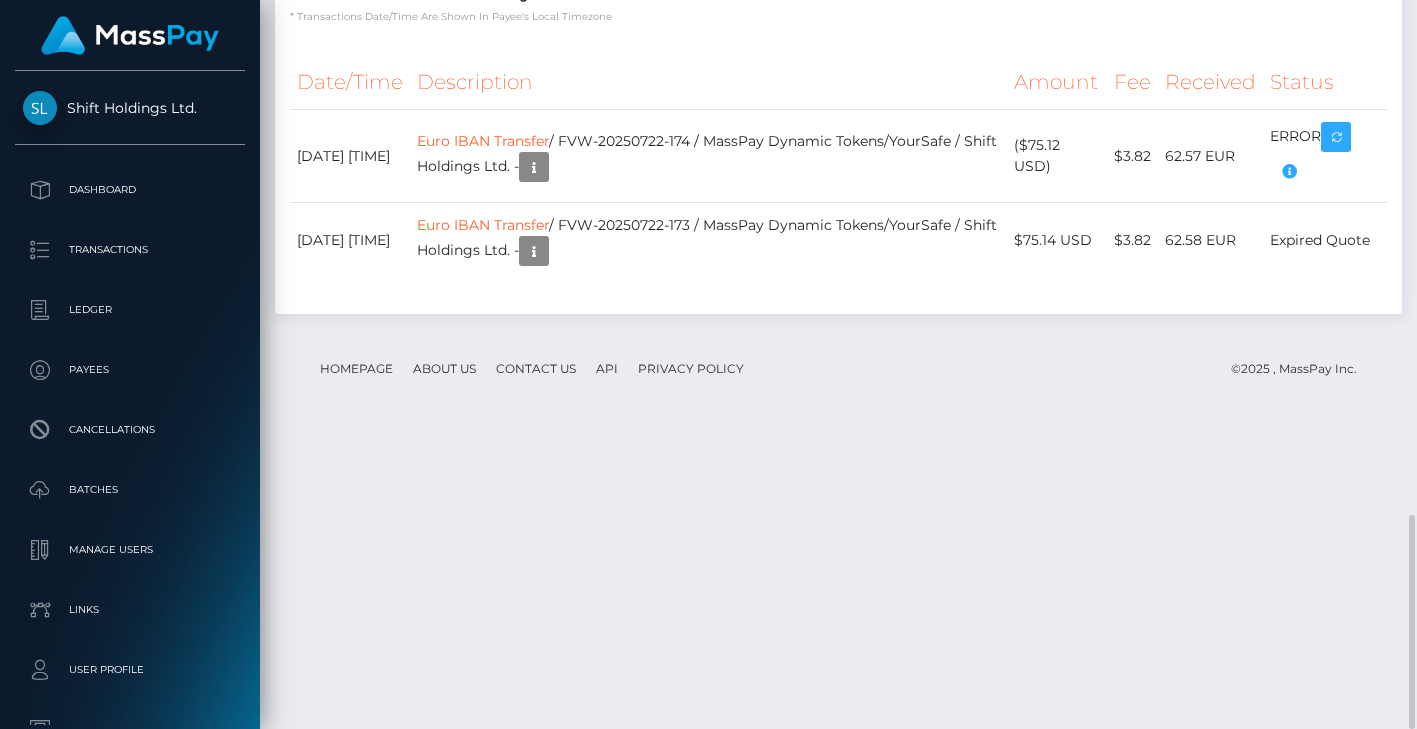click on "Payee Attributes
Payer Name
Label
Value
Poland / Euro IBAN Transfer
c072f362-723b-4129-8dff-70c90b747d53  Events" at bounding box center [838, -370] 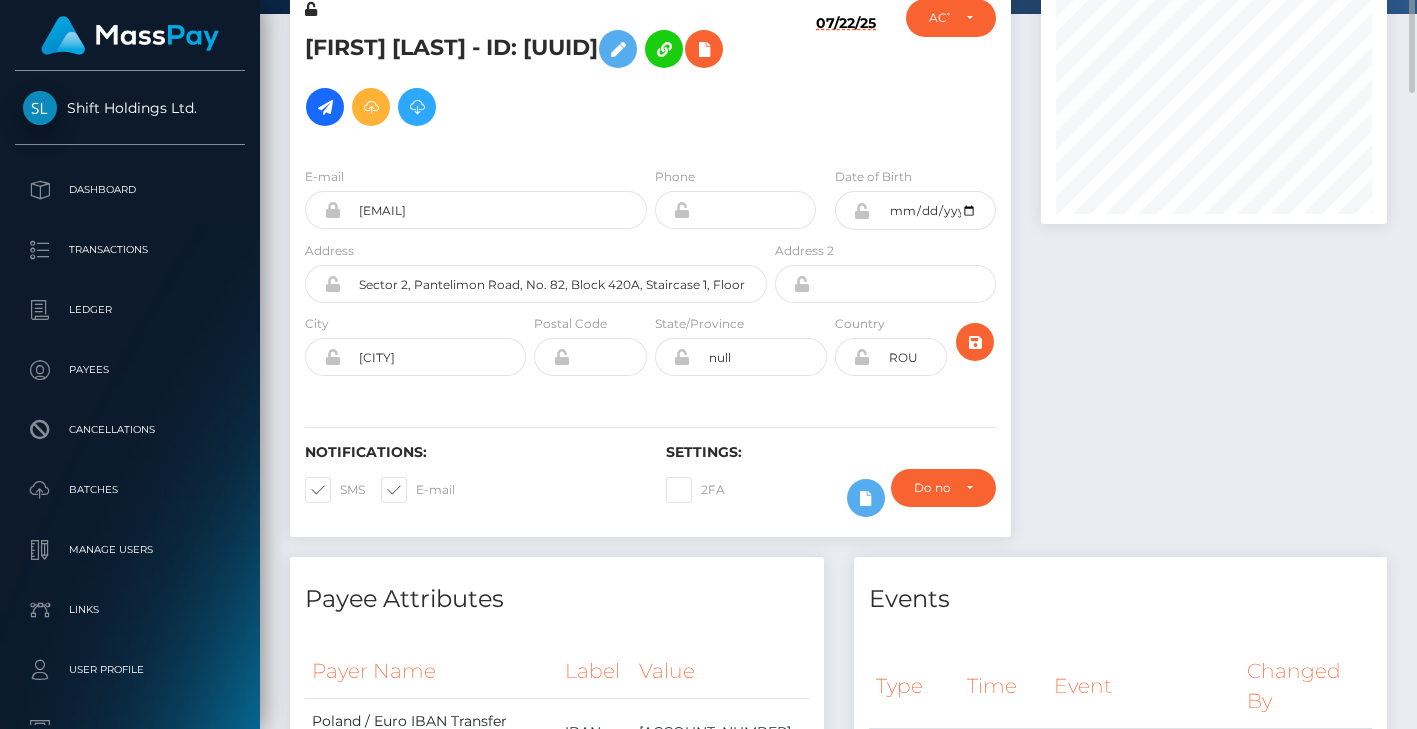 scroll, scrollTop: 0, scrollLeft: 0, axis: both 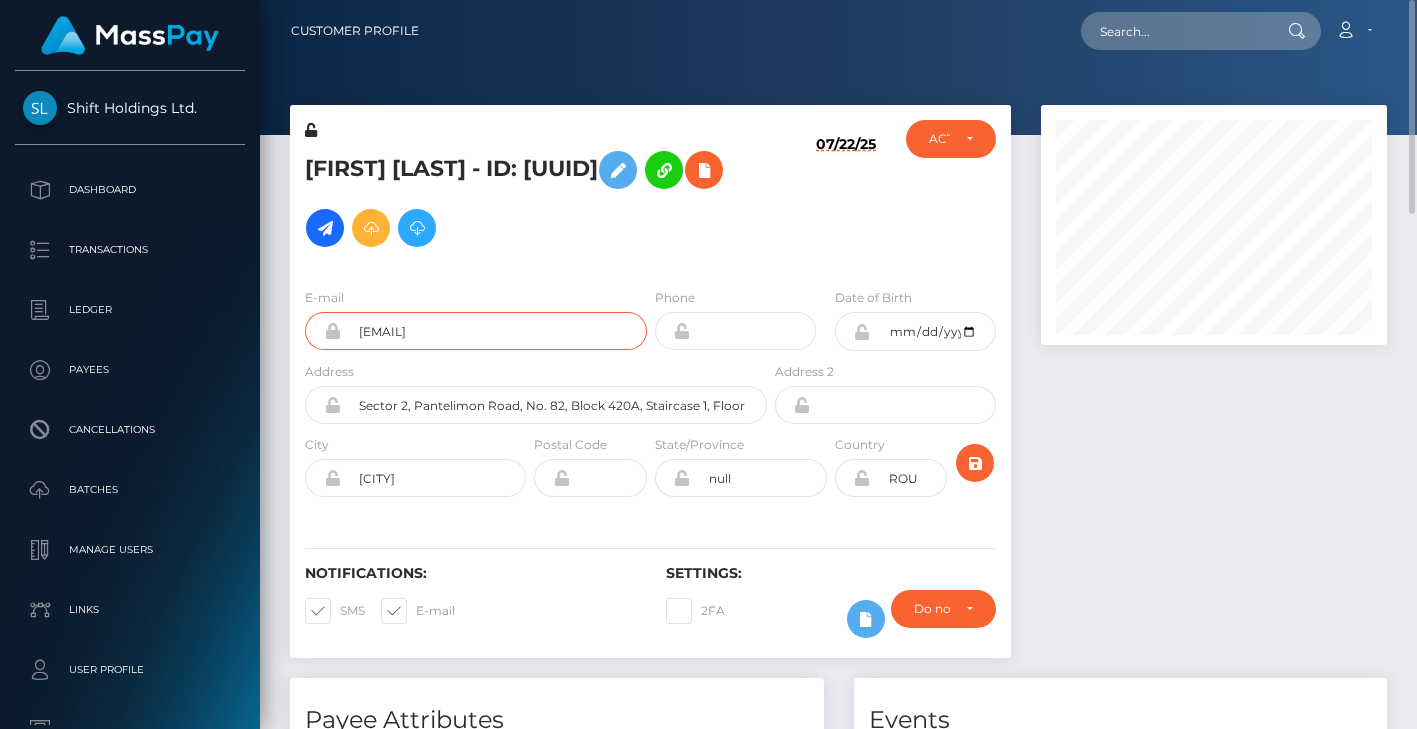 drag, startPoint x: 592, startPoint y: 370, endPoint x: 306, endPoint y: 355, distance: 286.3931 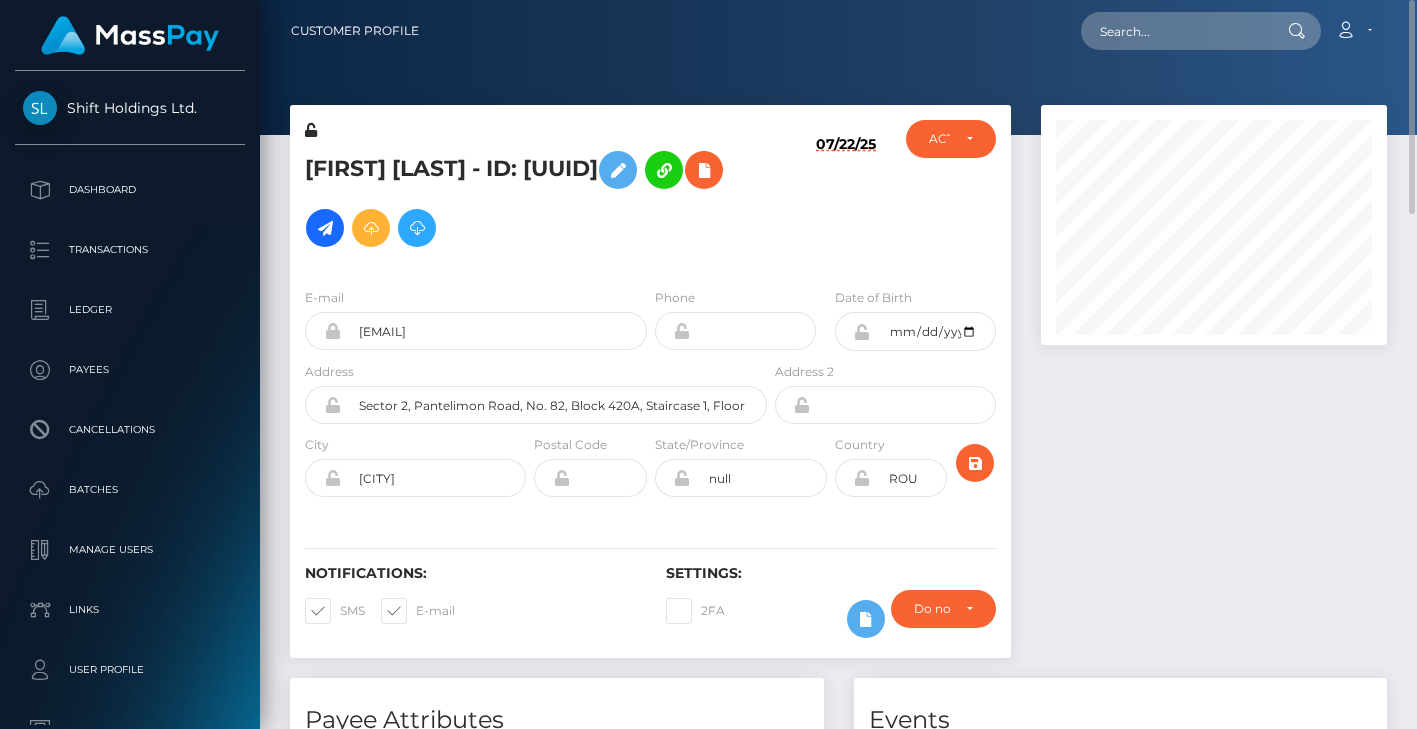 click on "SIMON TOMASZ  TKACZ
- ID: 25c7db89-b471-4aa8-8370-965b88783539" at bounding box center [530, 199] 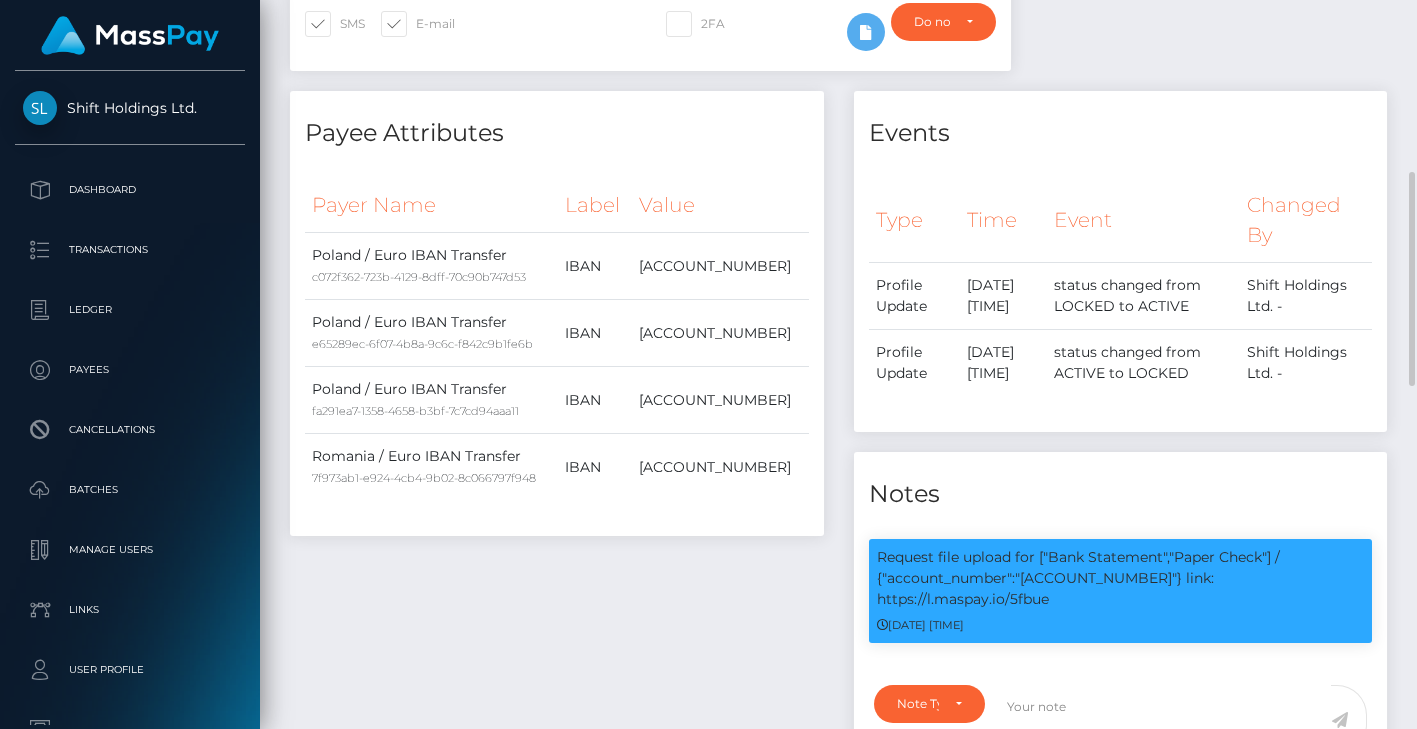 scroll, scrollTop: 0, scrollLeft: 0, axis: both 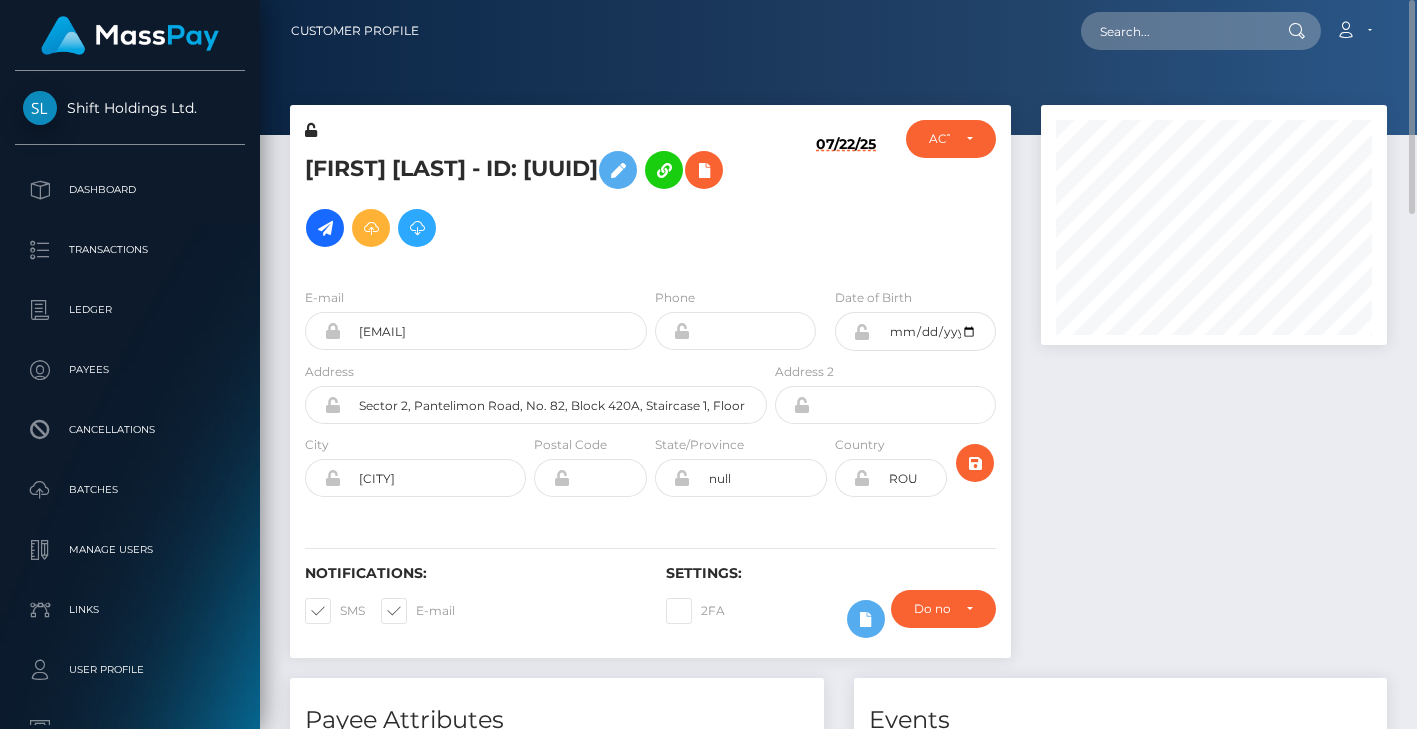 click on "07/22/25" at bounding box center (846, 200) 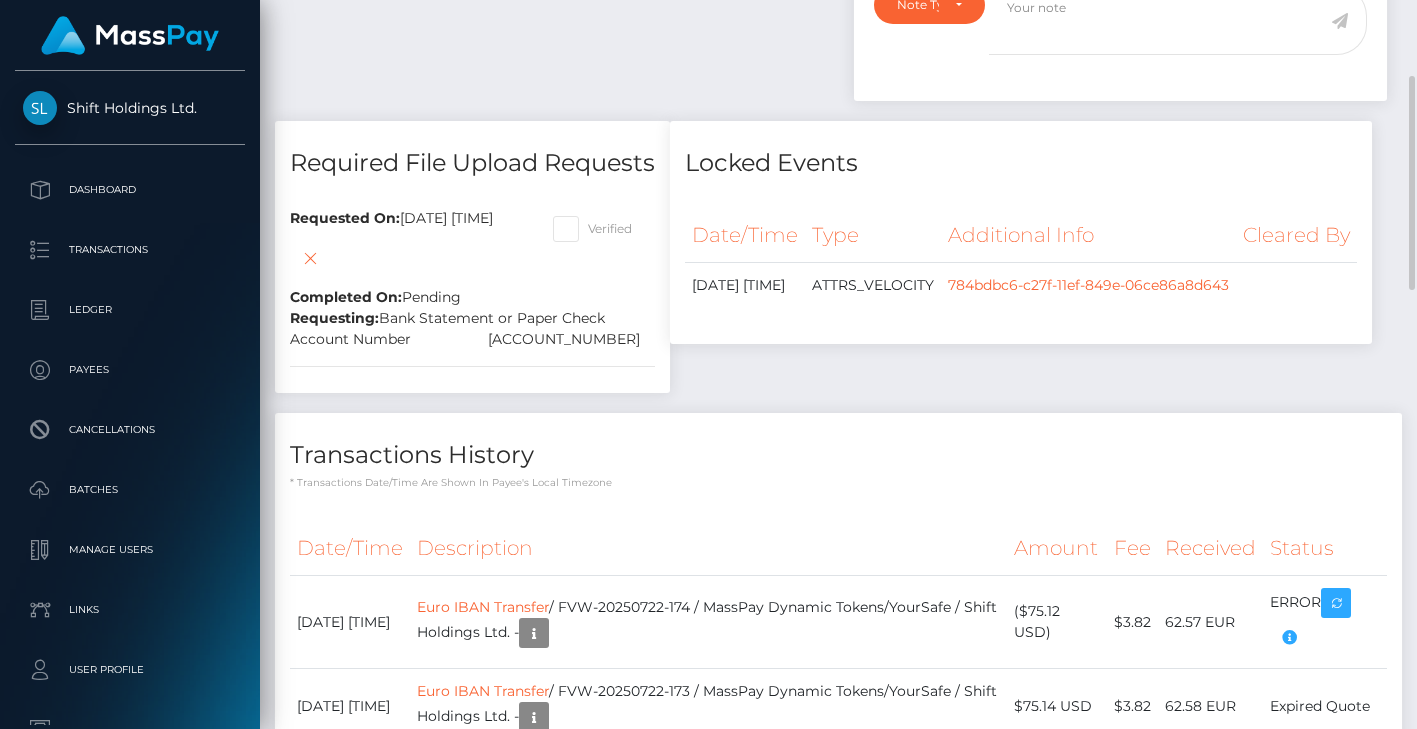 scroll, scrollTop: 1053, scrollLeft: 0, axis: vertical 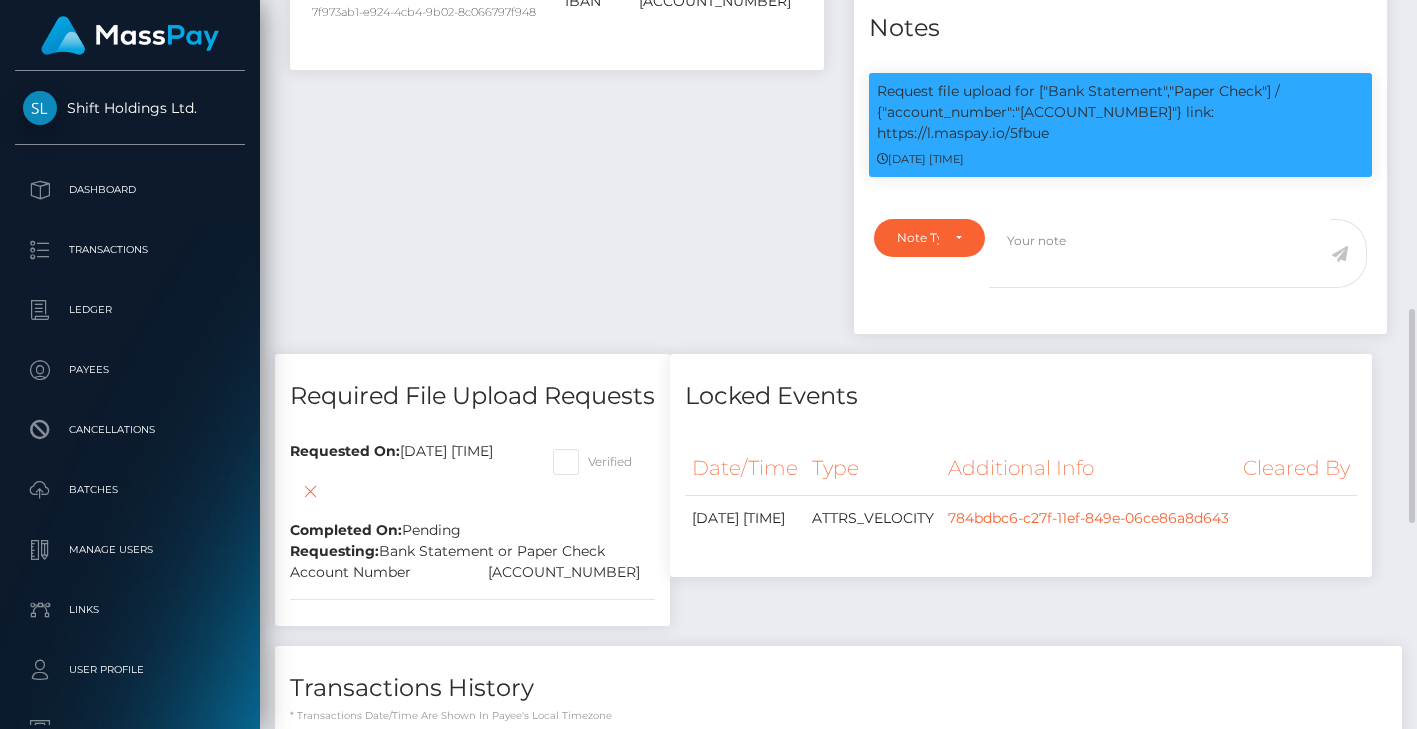 click on "Payee Attributes
Payer Name
Label
Value
Poland / Euro IBAN Transfer
c072f362-723b-4129-8dff-70c90b747d53" at bounding box center [557, -11] 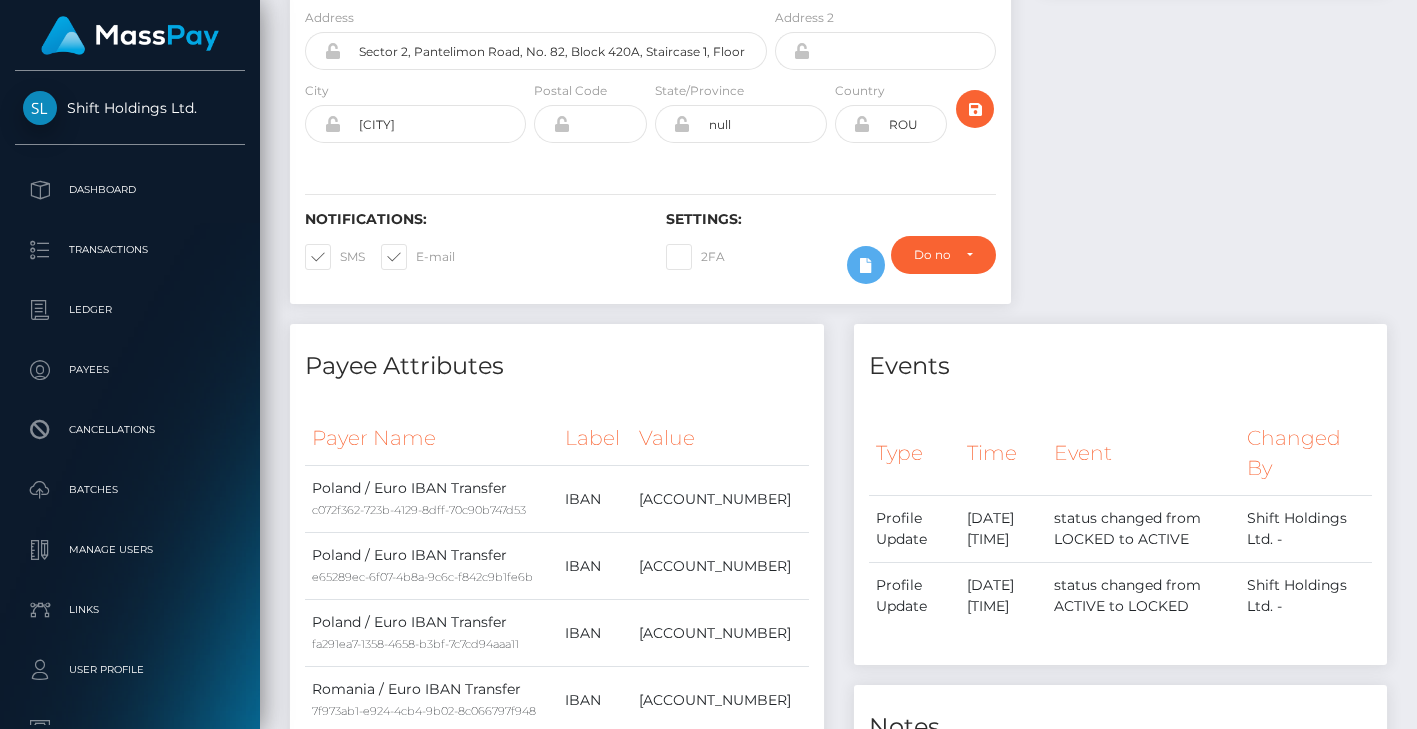 scroll, scrollTop: 0, scrollLeft: 0, axis: both 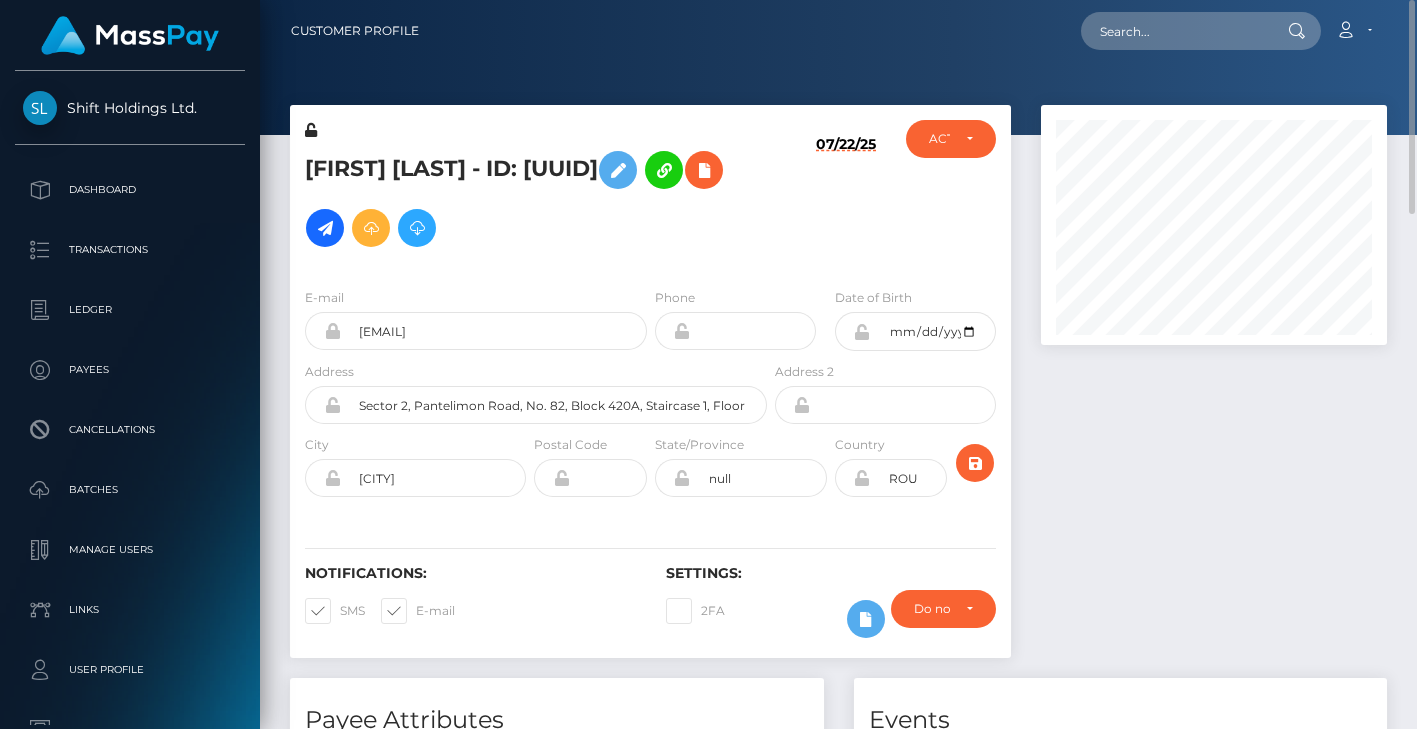 click on "E-mail
onyxpointmanagment@outlook.com
Phone
City" at bounding box center (650, 394) 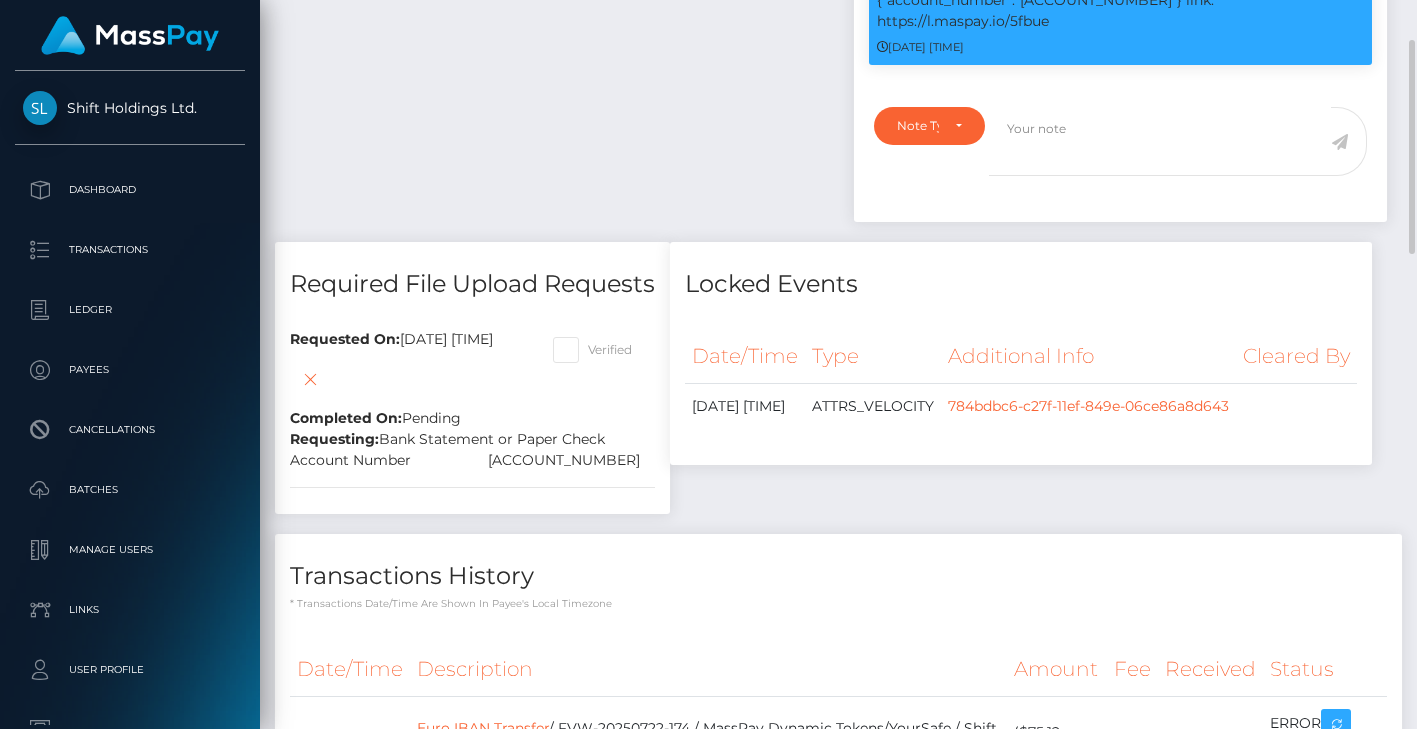 scroll, scrollTop: 699, scrollLeft: 0, axis: vertical 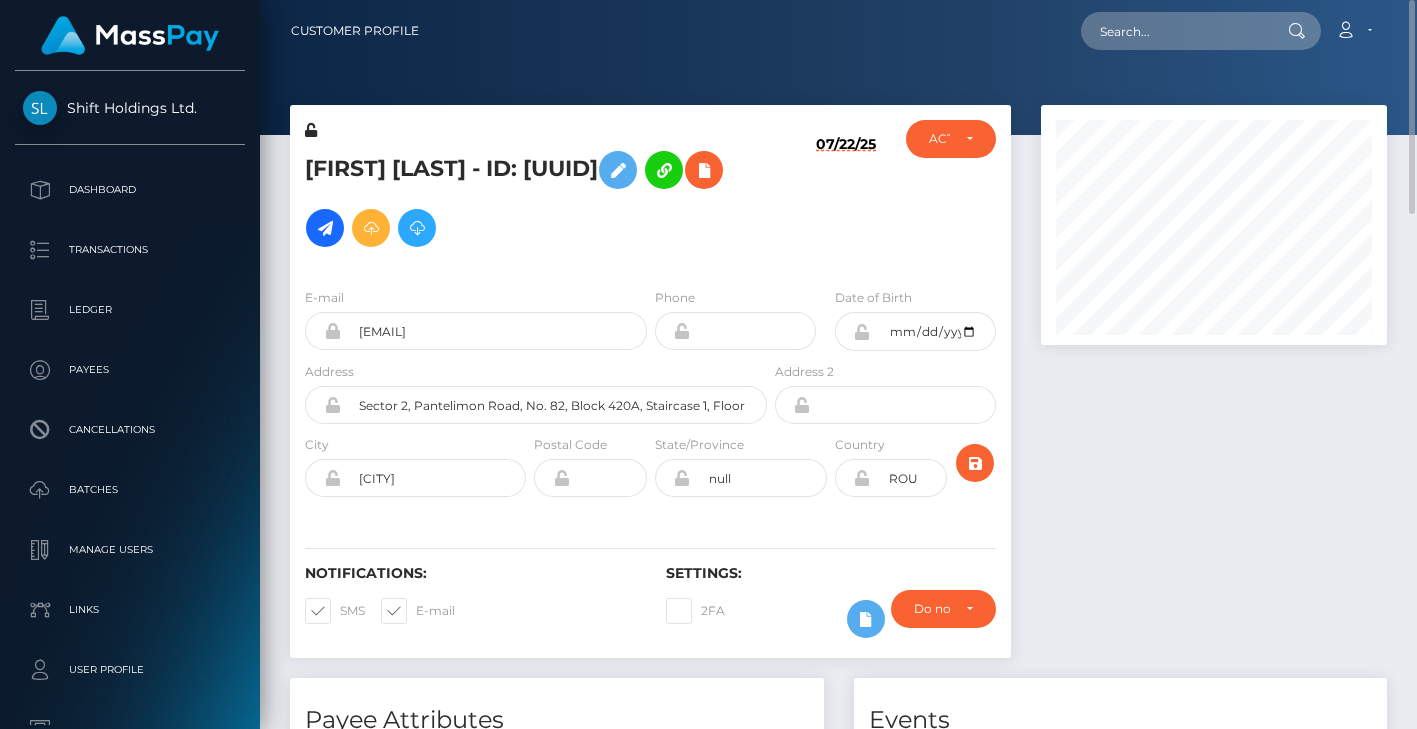 click on "07/22/25" at bounding box center (846, 200) 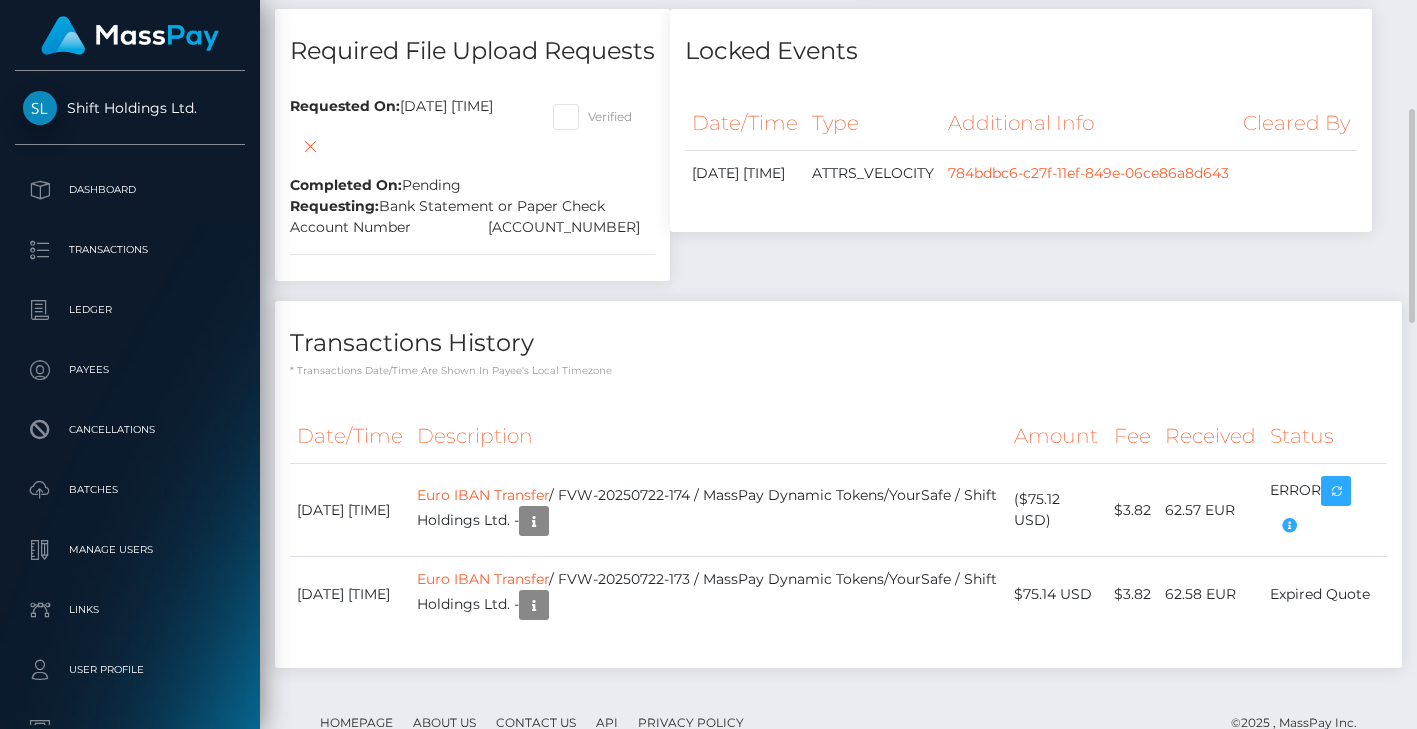 scroll, scrollTop: 1165, scrollLeft: 0, axis: vertical 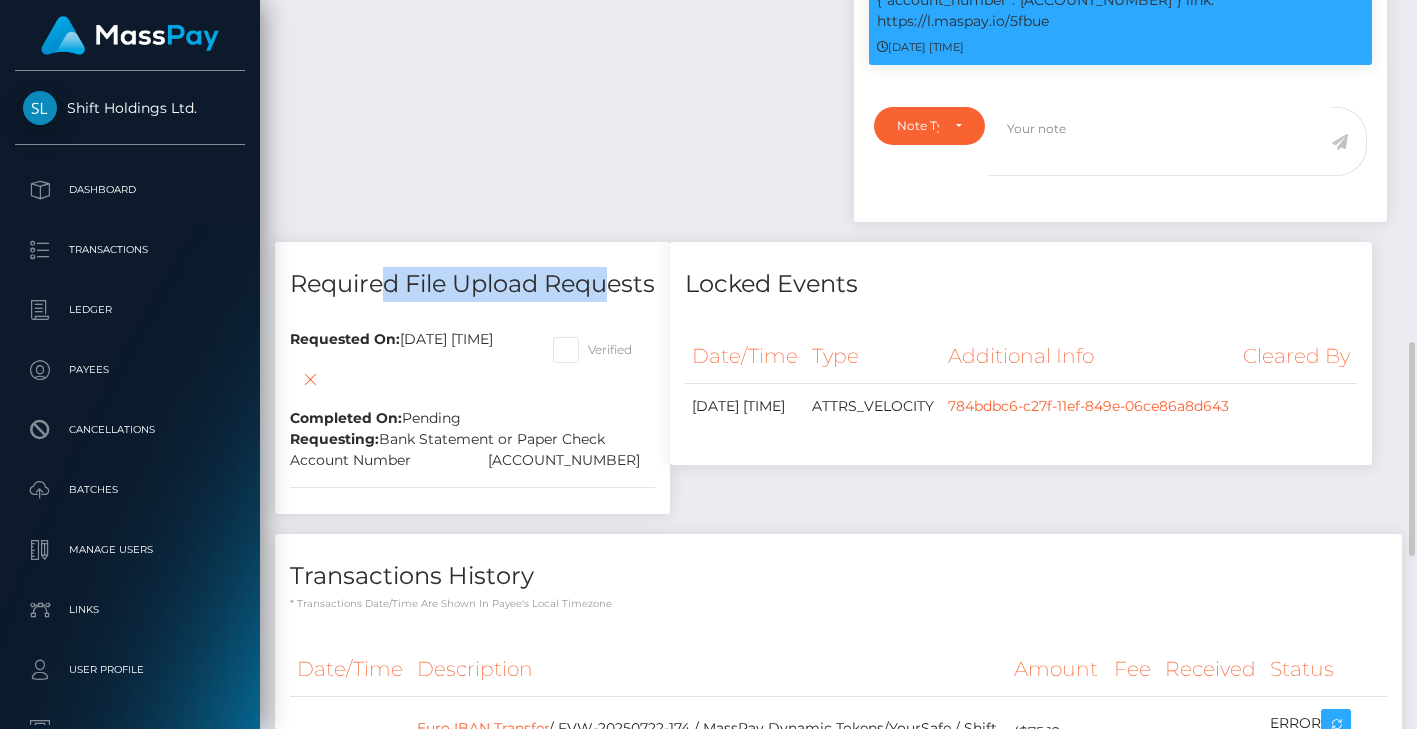 drag, startPoint x: 377, startPoint y: 314, endPoint x: 600, endPoint y: 308, distance: 223.0807 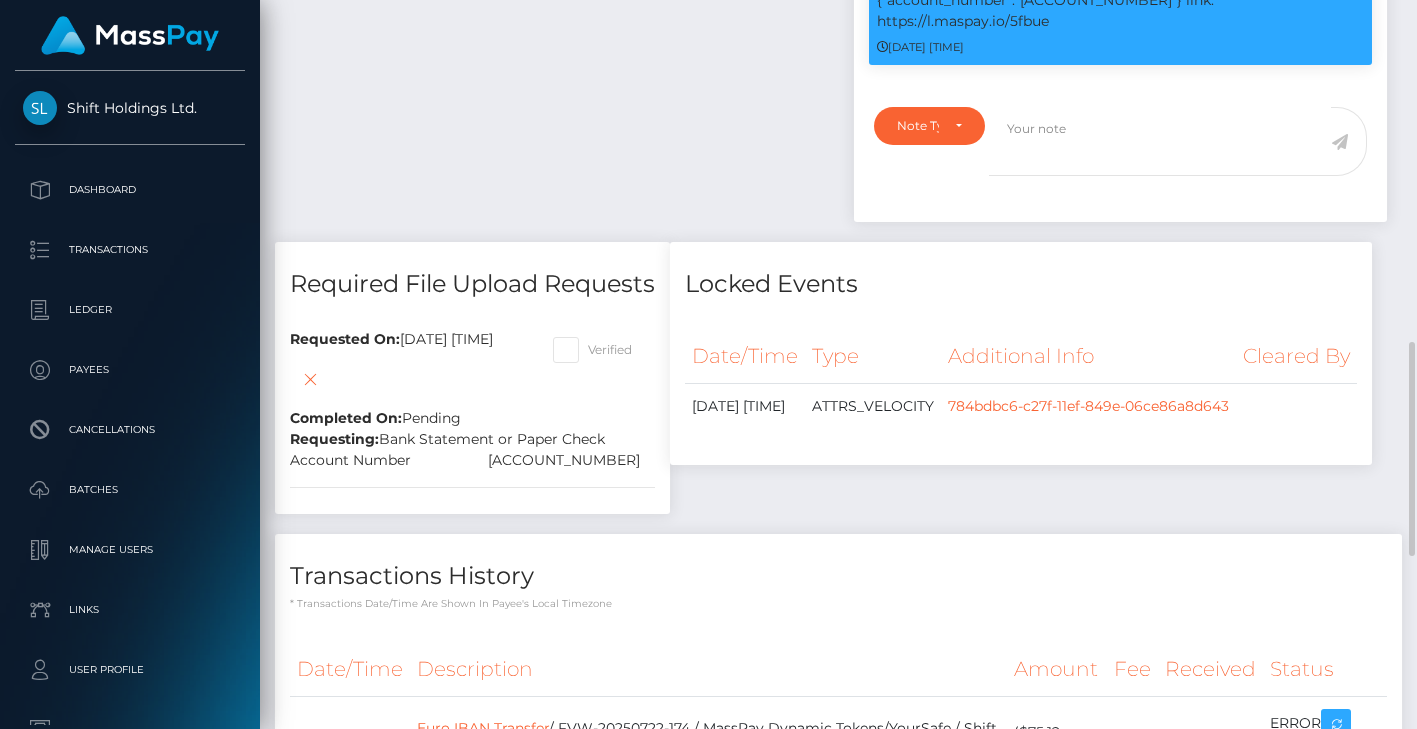 click on "Payee Attributes
Payer Name
Label
Value
Poland / Euro IBAN Transfer
c072f362-723b-4129-8dff-70c90b747d53  Events" at bounding box center [838, 217] 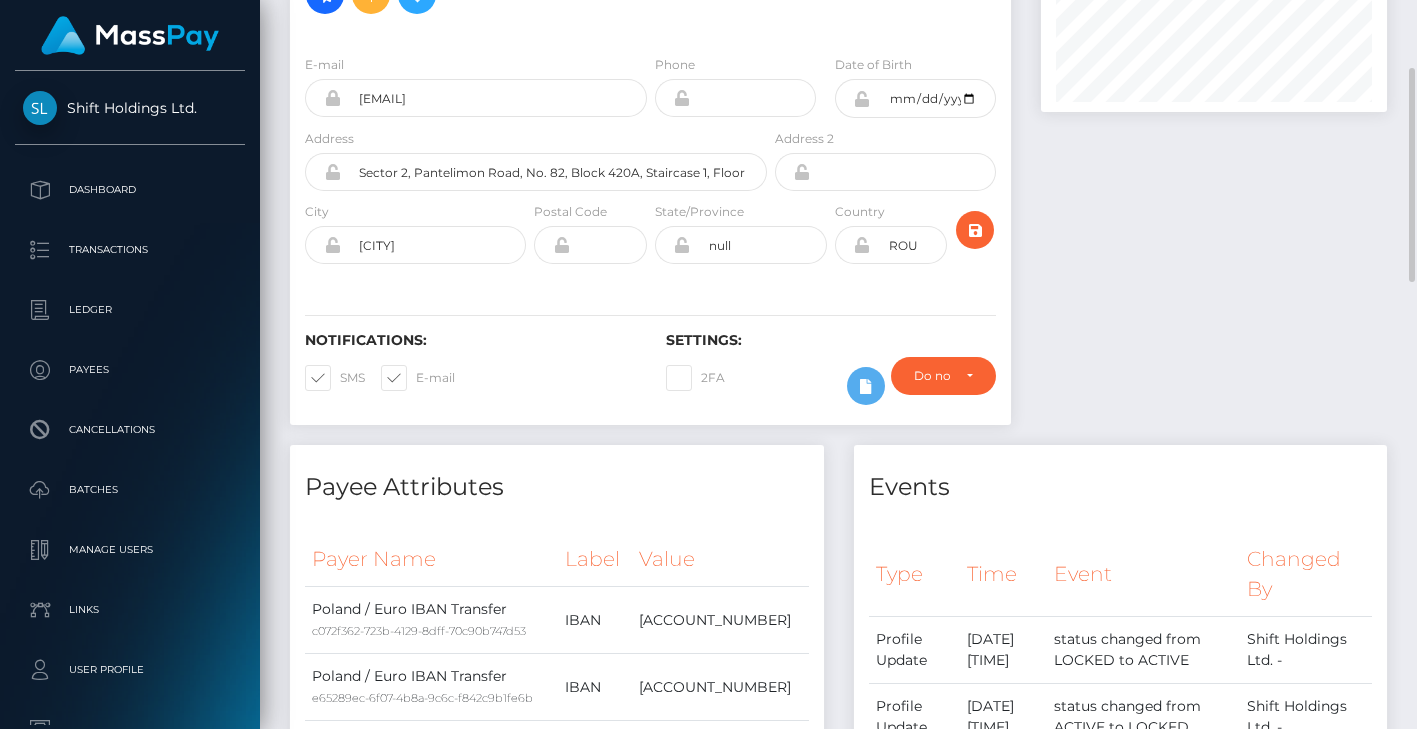 scroll, scrollTop: 699, scrollLeft: 0, axis: vertical 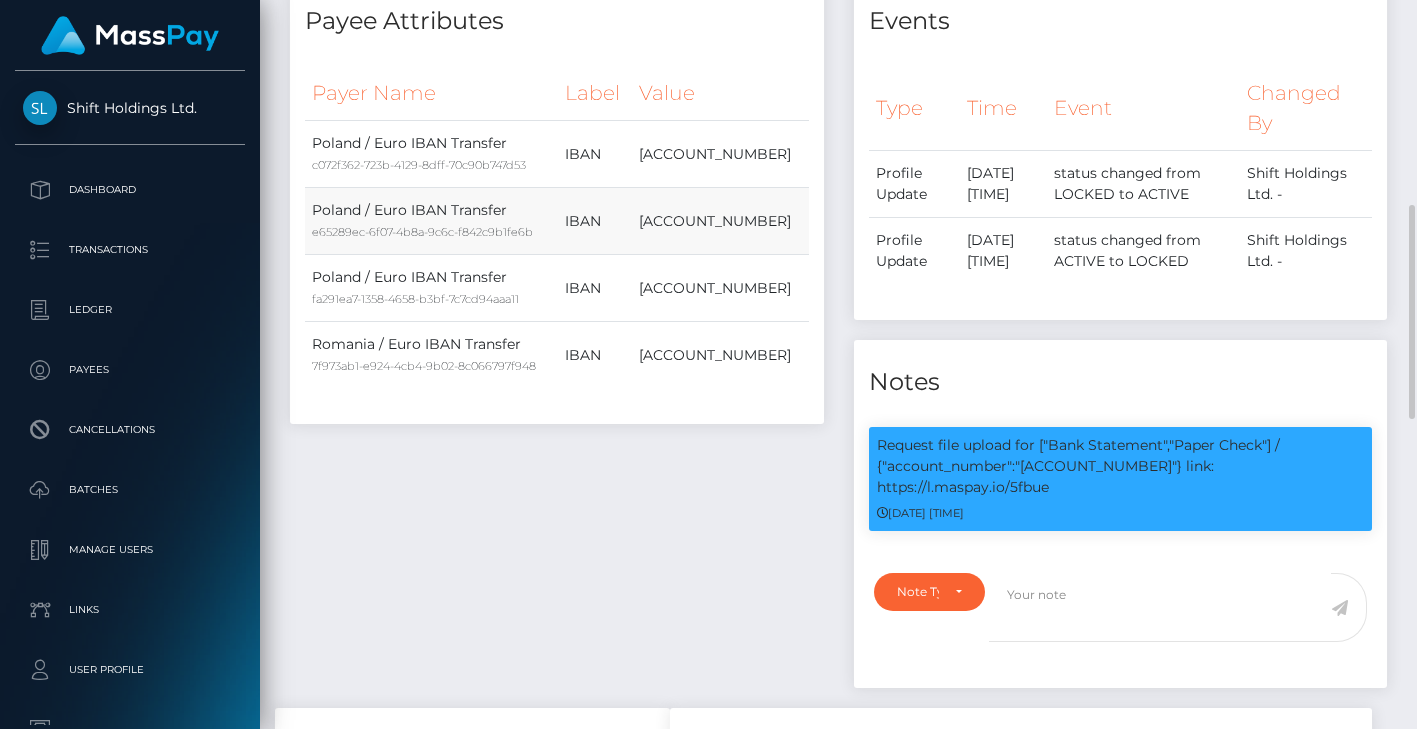 click on "RO68RZBR0000060027484022" at bounding box center [720, 221] 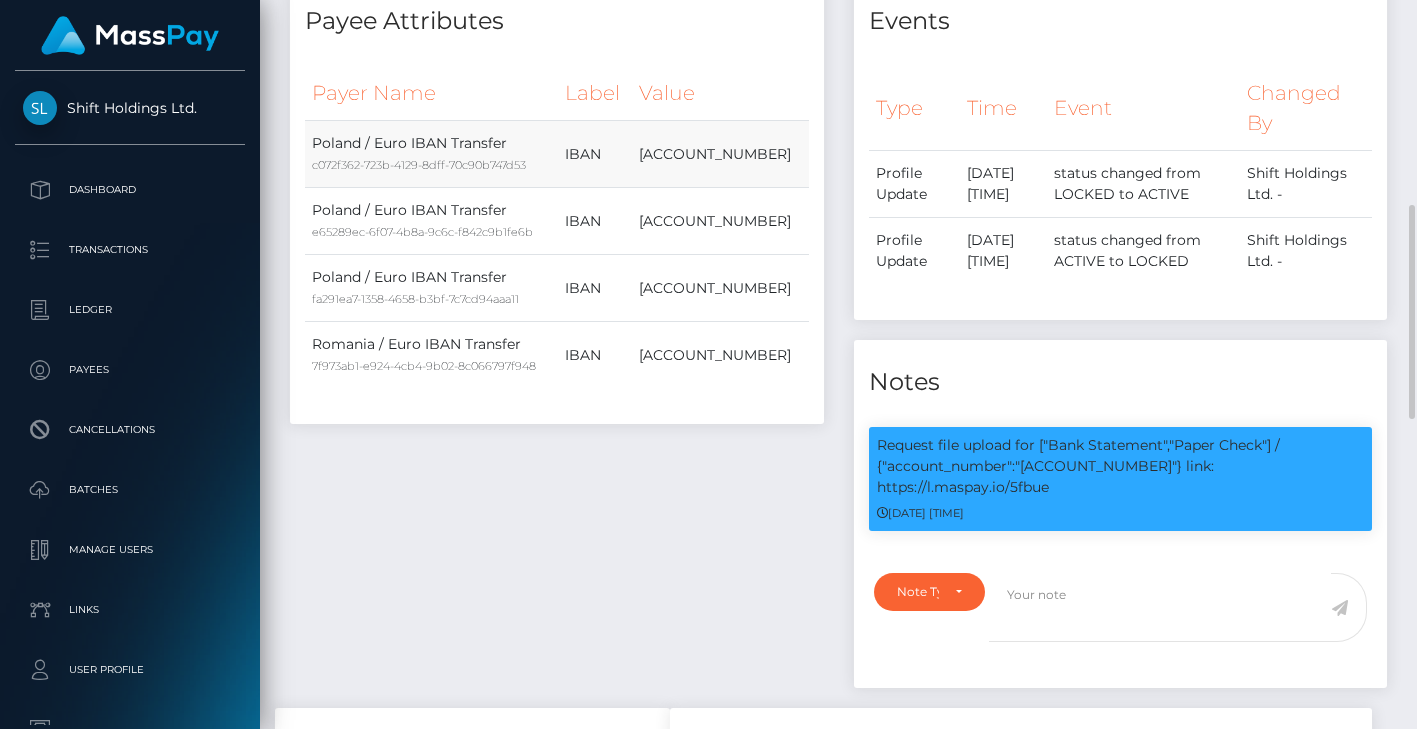 drag, startPoint x: 684, startPoint y: 203, endPoint x: 770, endPoint y: 201, distance: 86.023254 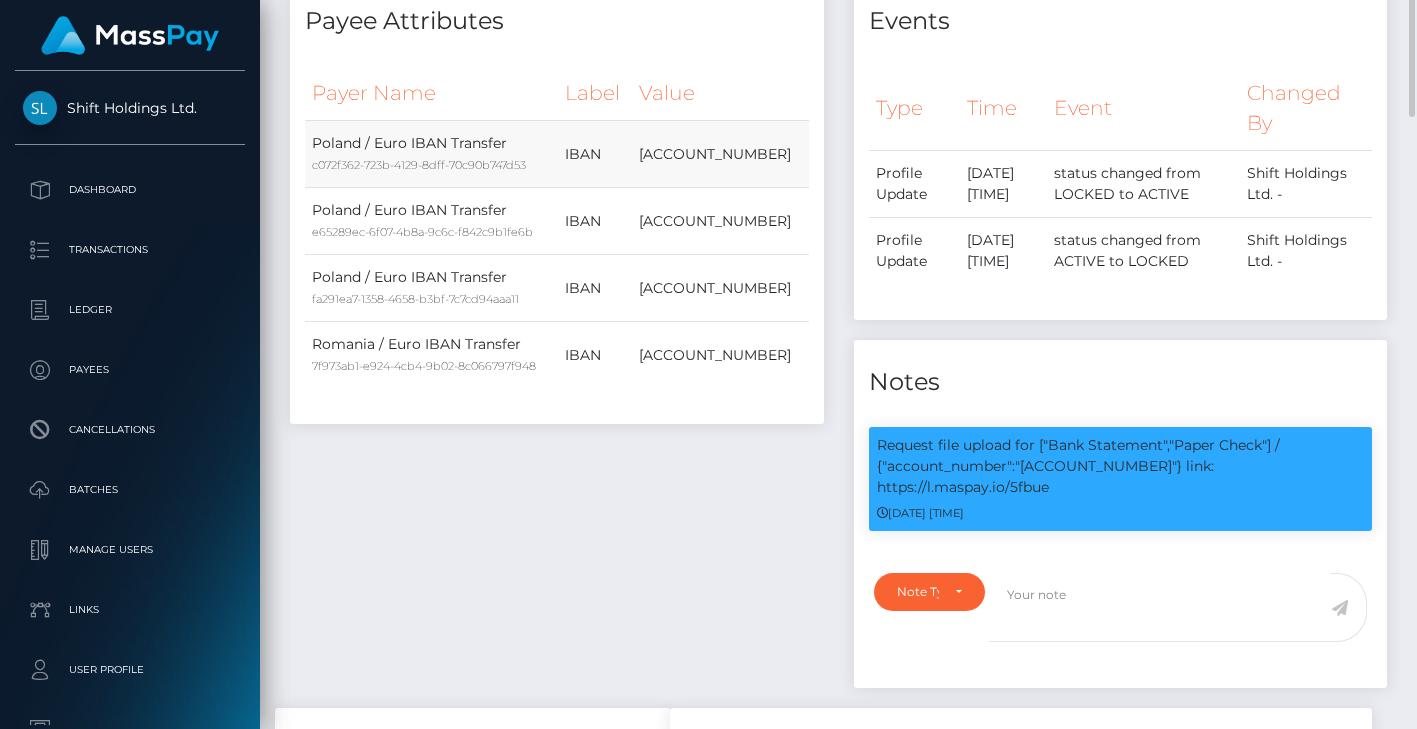 scroll, scrollTop: 233, scrollLeft: 0, axis: vertical 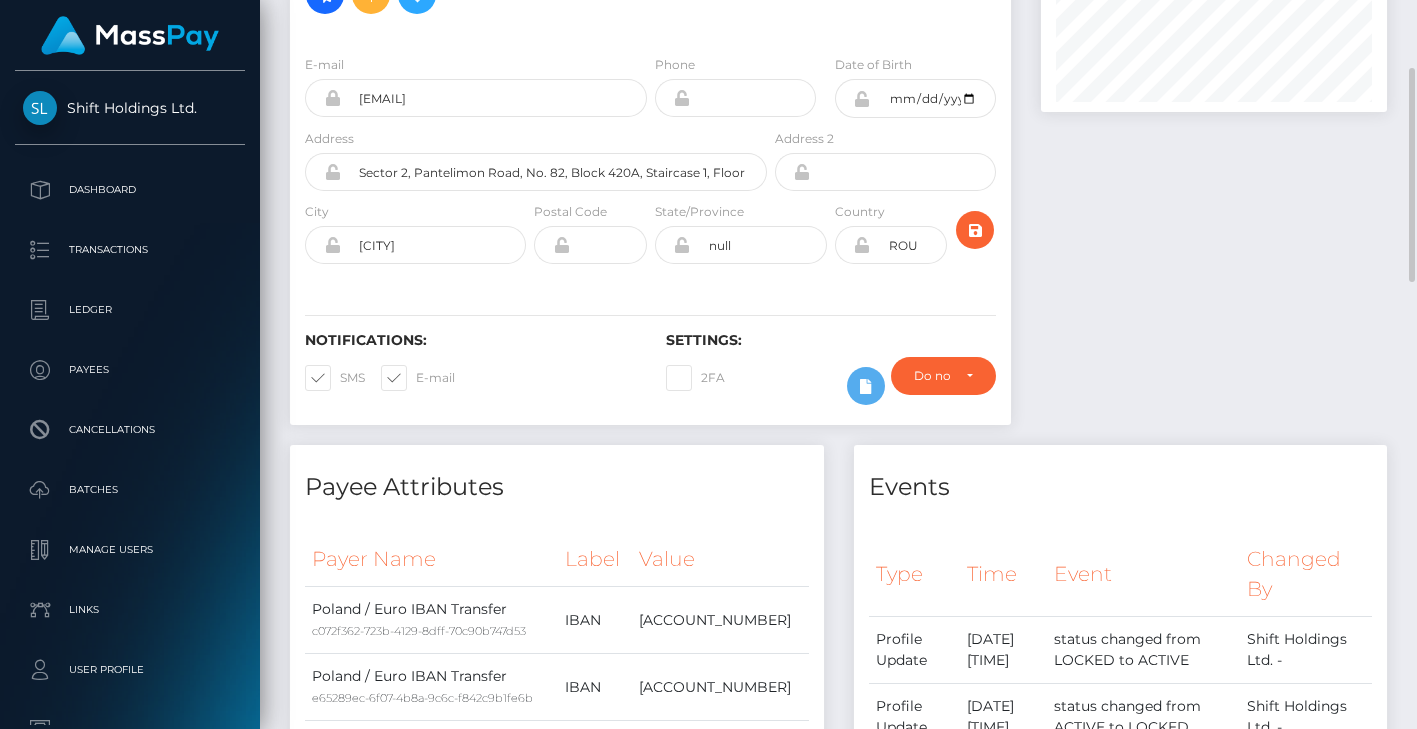 click on "SIMON TOMASZ  TKACZ
- ID: 25c7db89-b471-4aa8-8370-965b88783539" at bounding box center [530, -37] 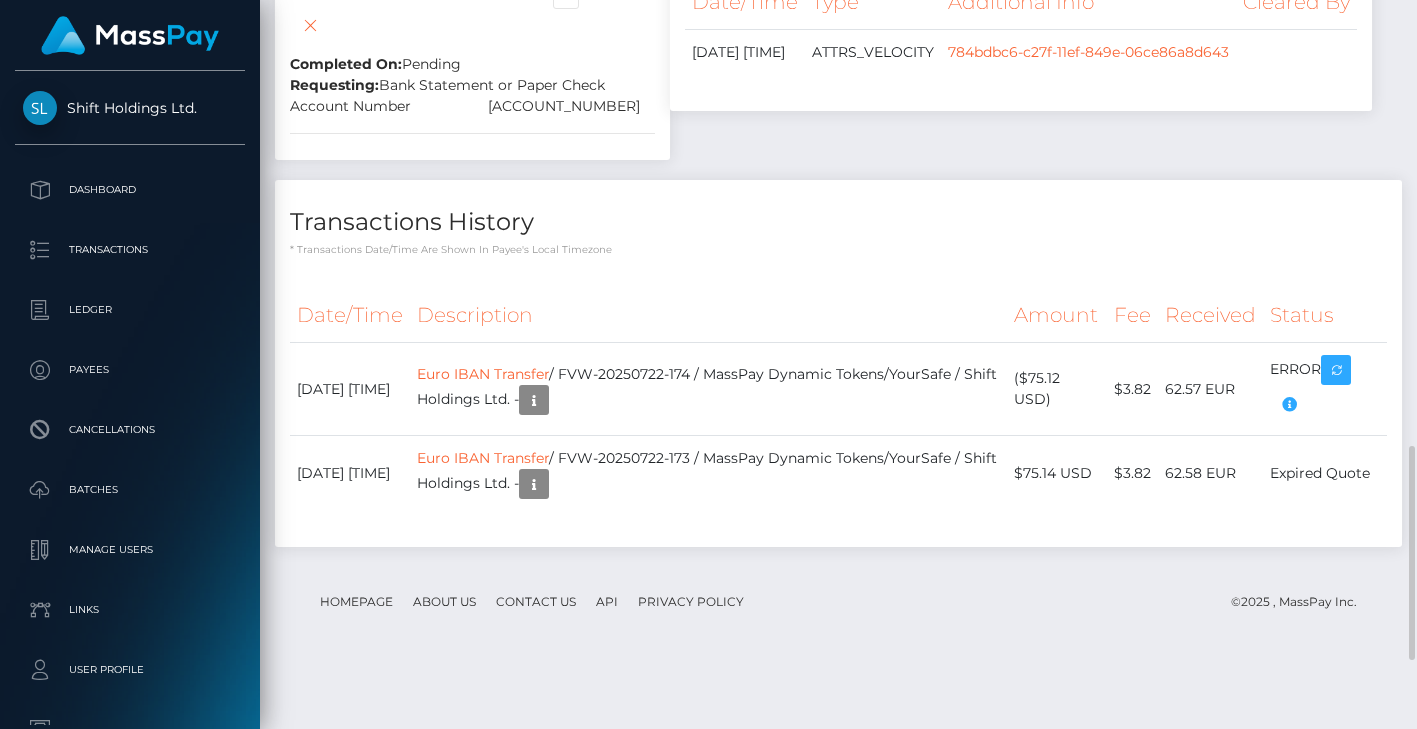 scroll, scrollTop: 820, scrollLeft: 0, axis: vertical 